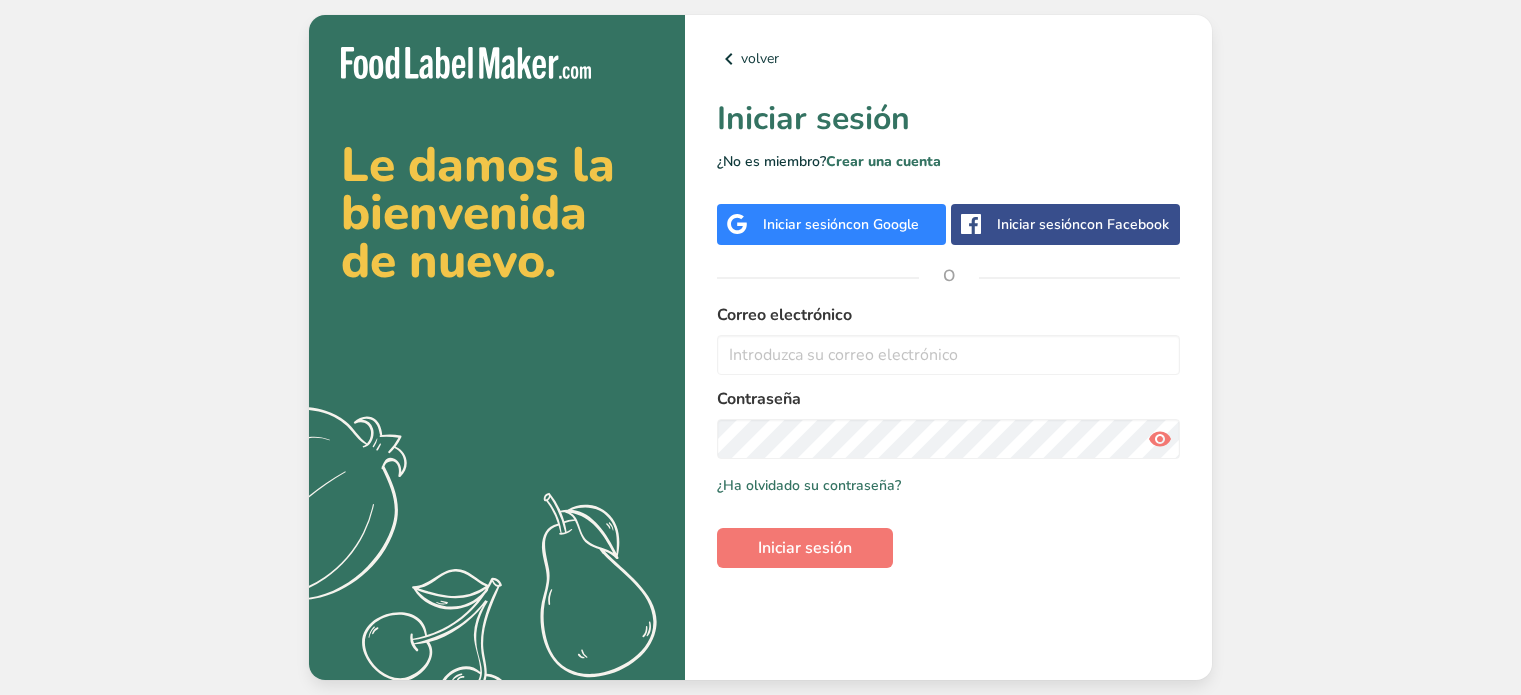 scroll, scrollTop: 0, scrollLeft: 0, axis: both 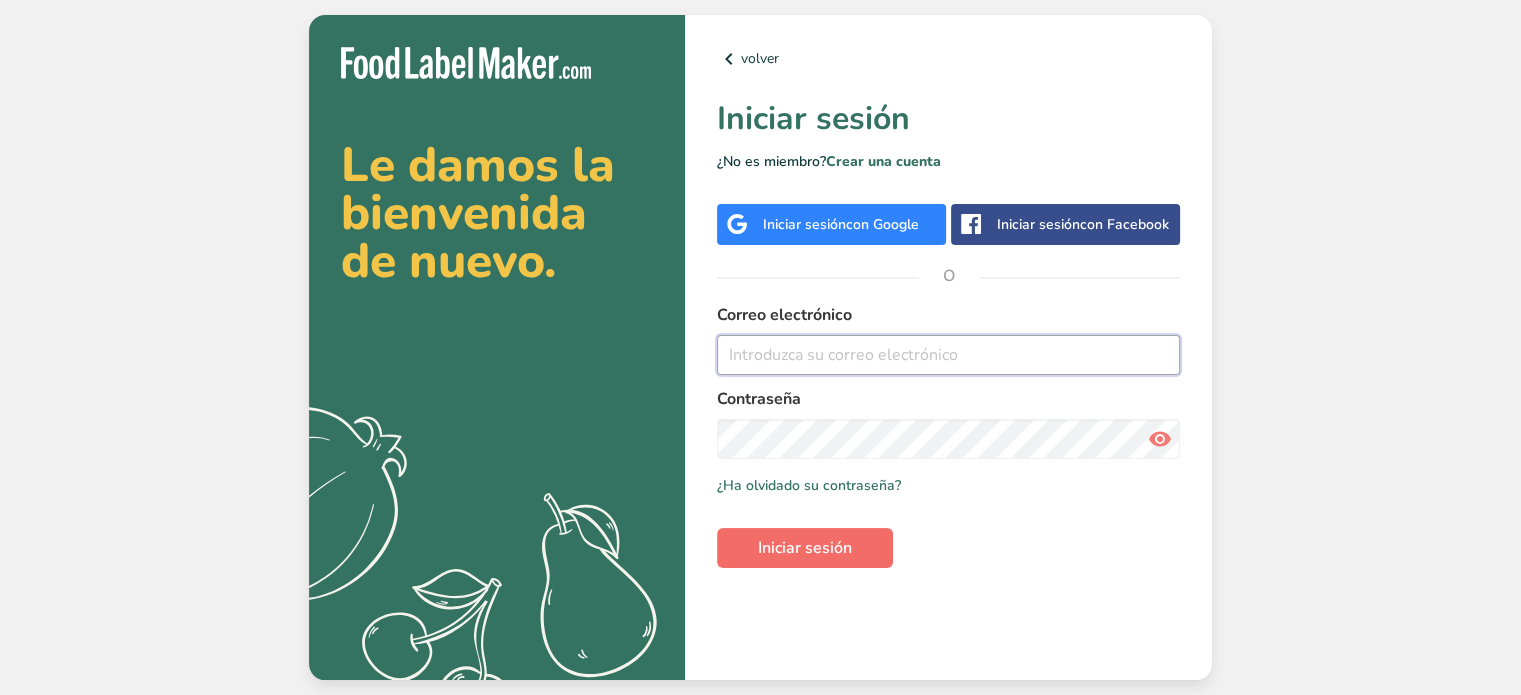type on "nahomy99@[EXAMPLE.COM]" 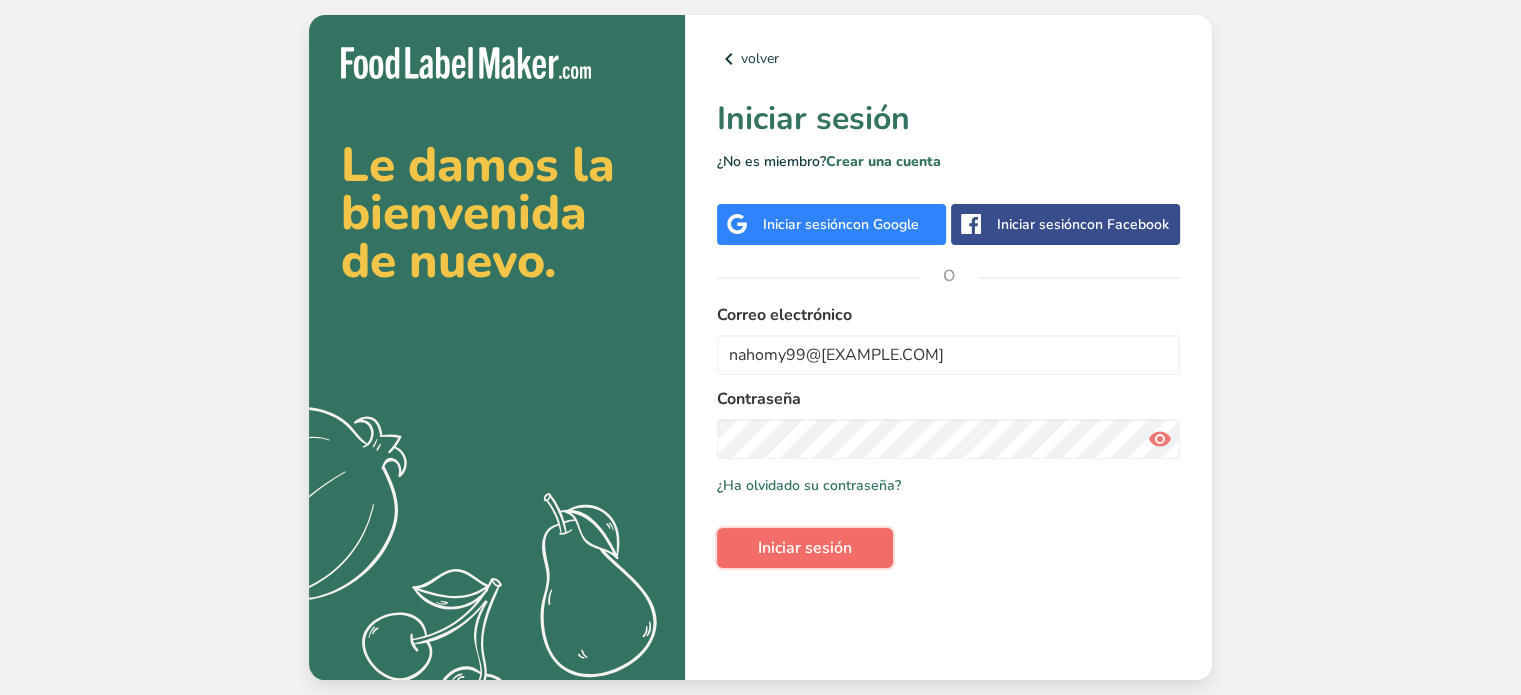 click on "Iniciar sesión" at bounding box center [805, 548] 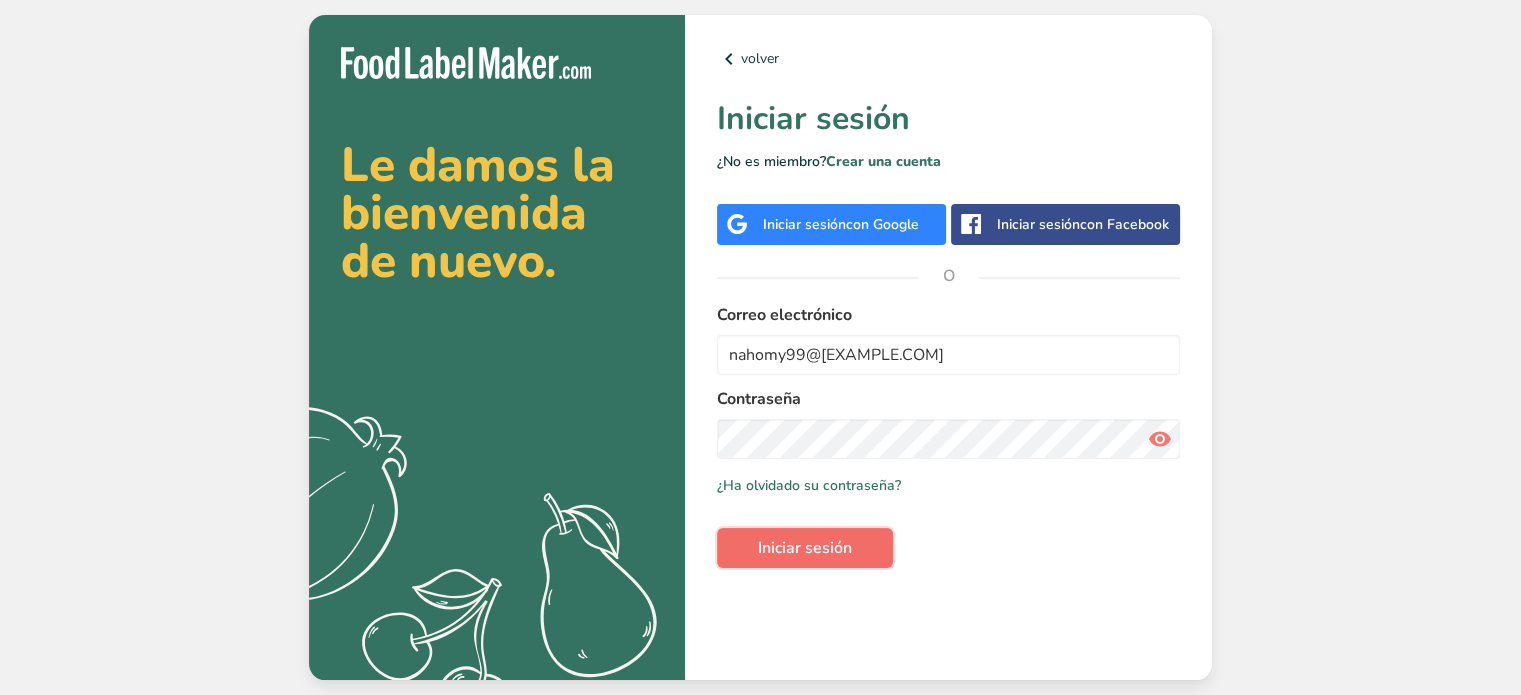 click on "Iniciar sesión" at bounding box center (805, 548) 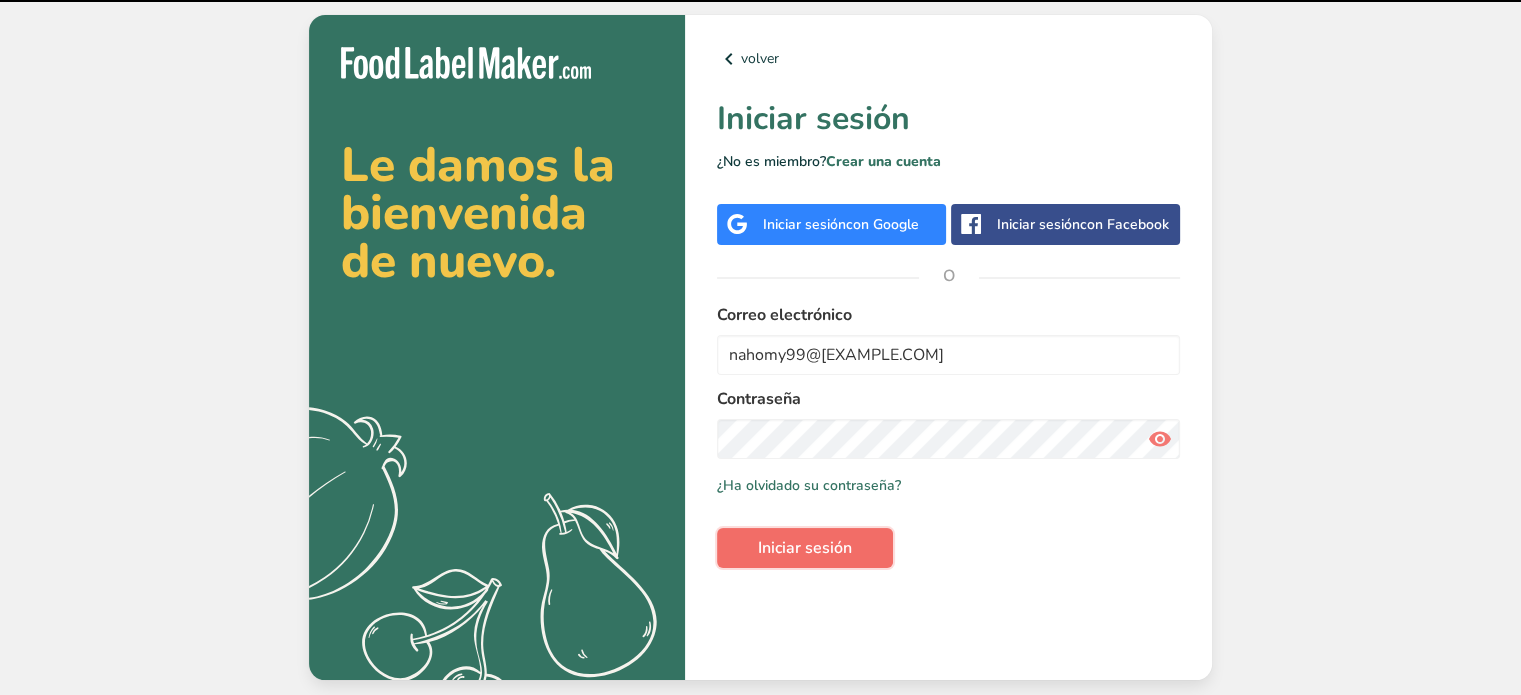 click on "Iniciar sesión" at bounding box center [805, 548] 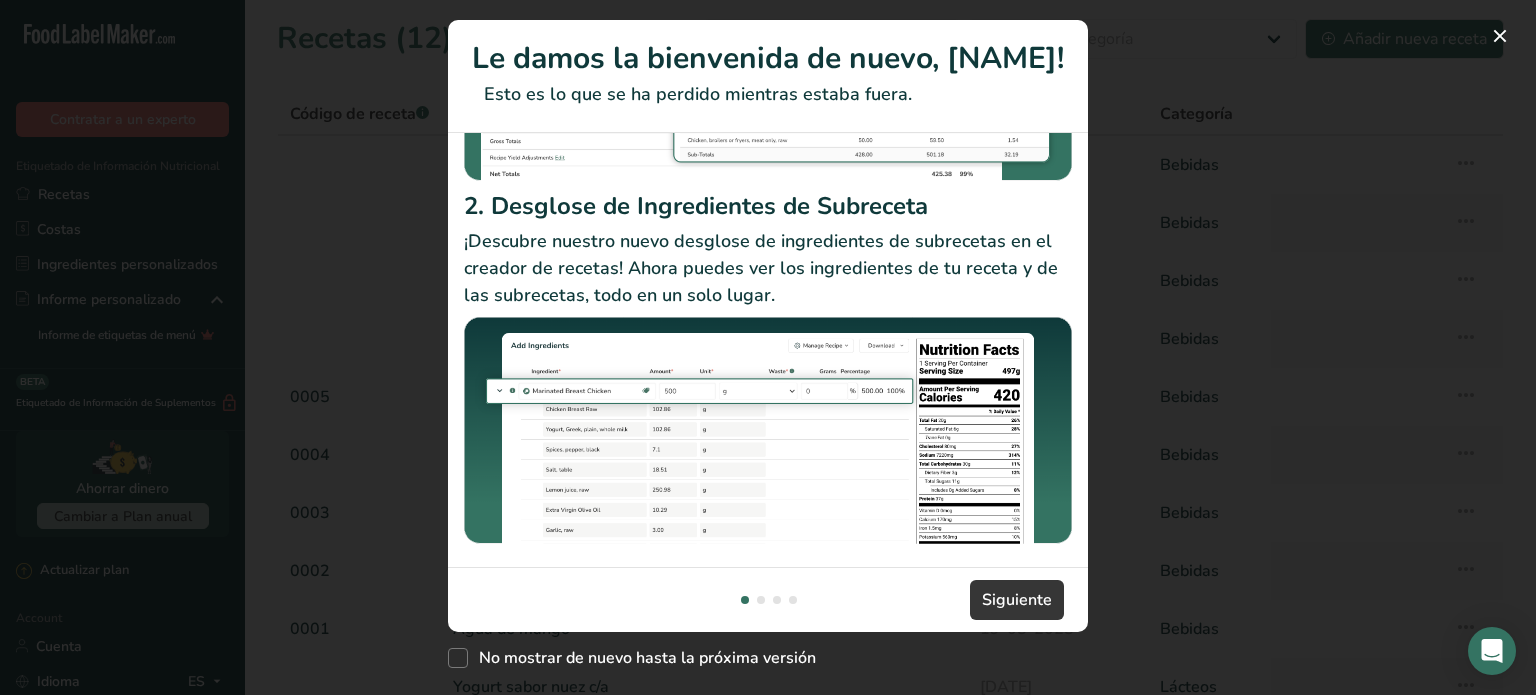 scroll, scrollTop: 384, scrollLeft: 0, axis: vertical 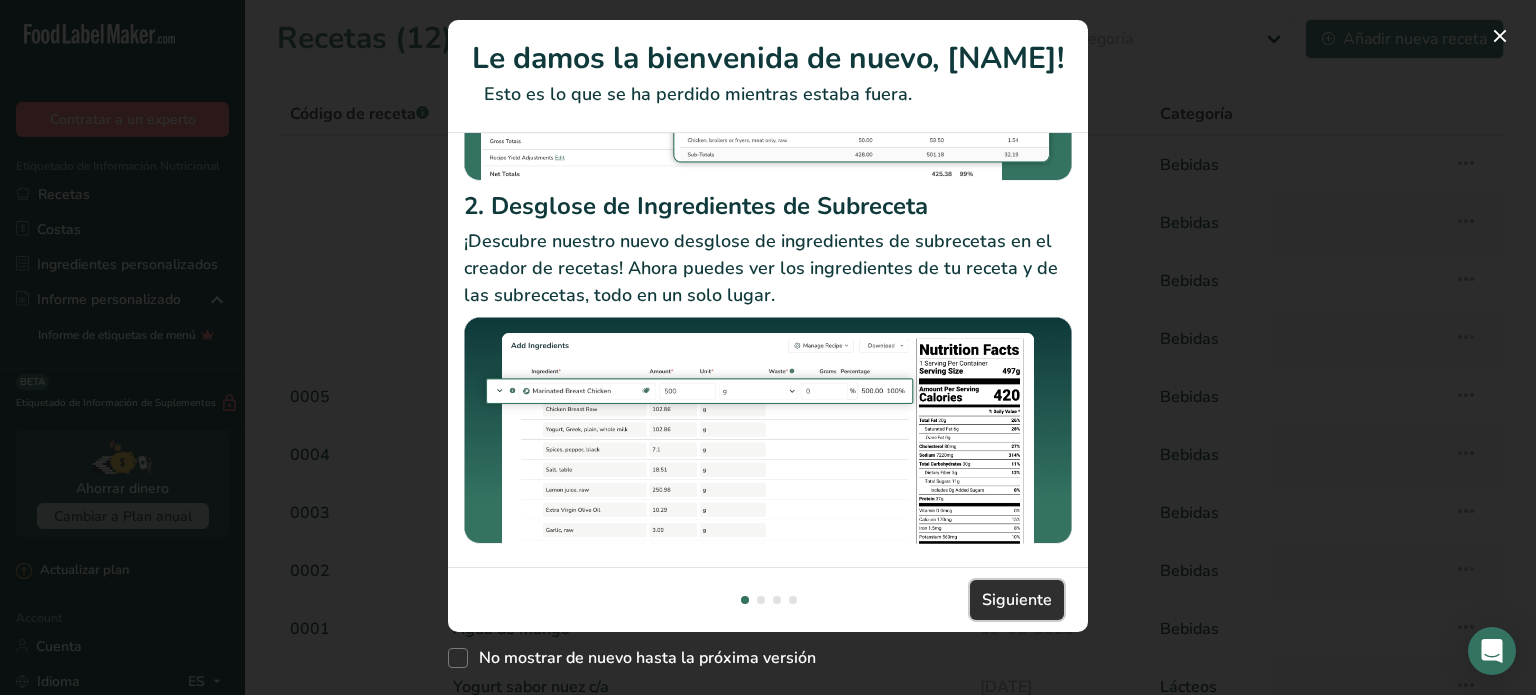 click on "Siguiente" at bounding box center (1017, 600) 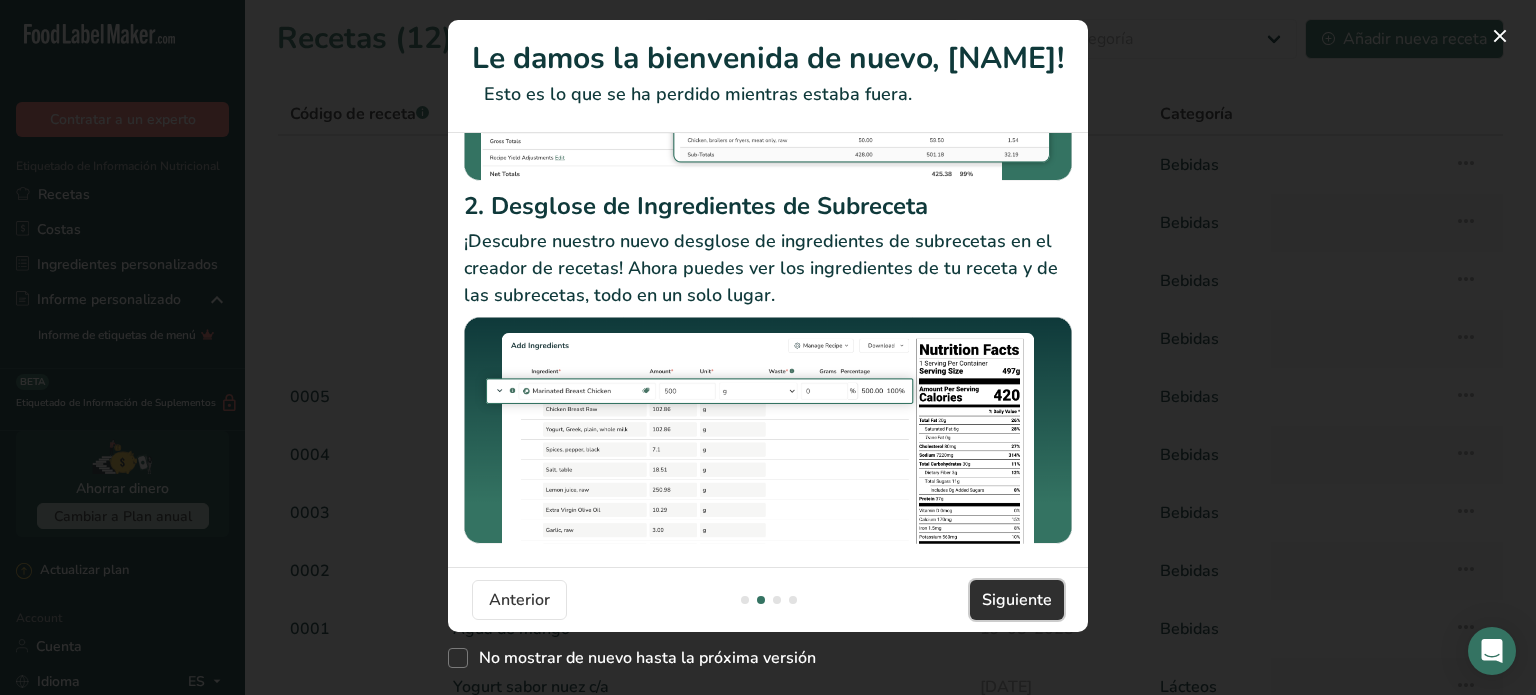 scroll, scrollTop: 0, scrollLeft: 624, axis: horizontal 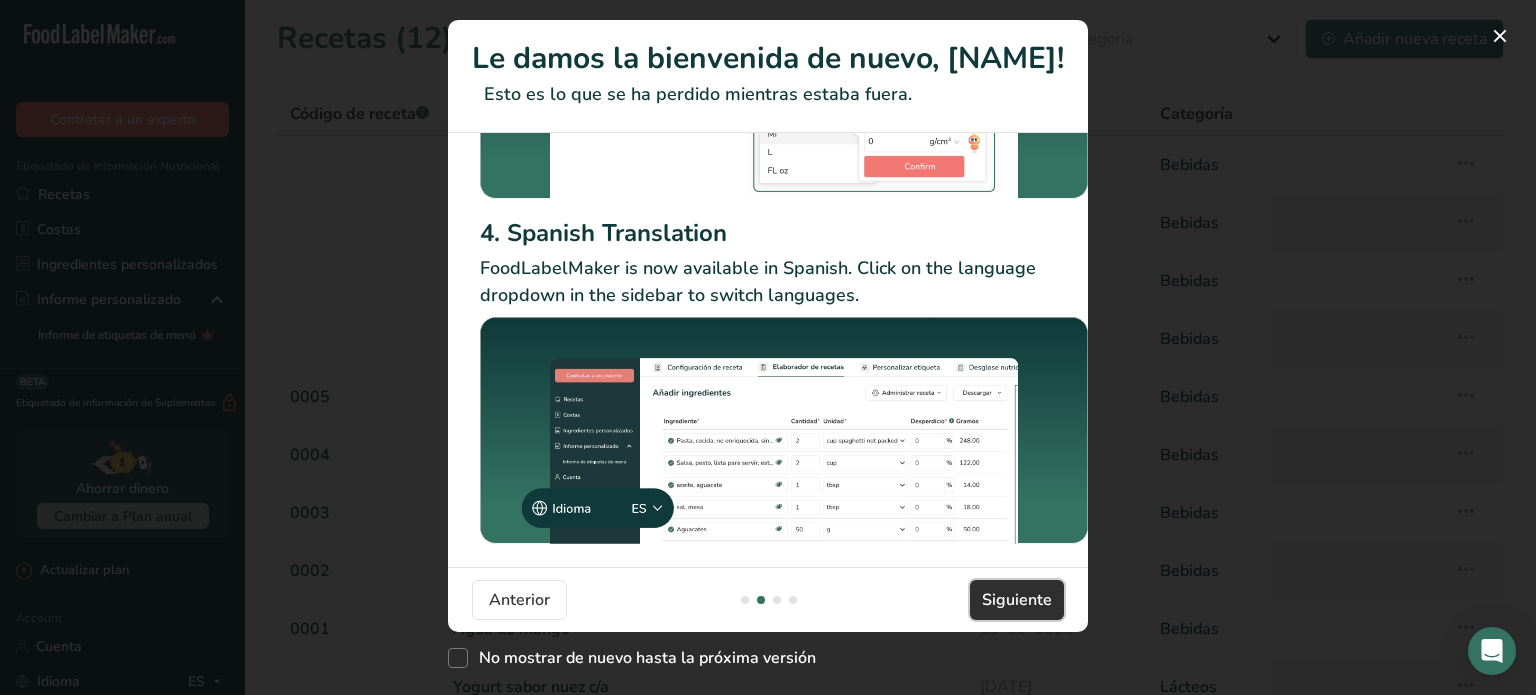 click on "Siguiente" at bounding box center [1017, 600] 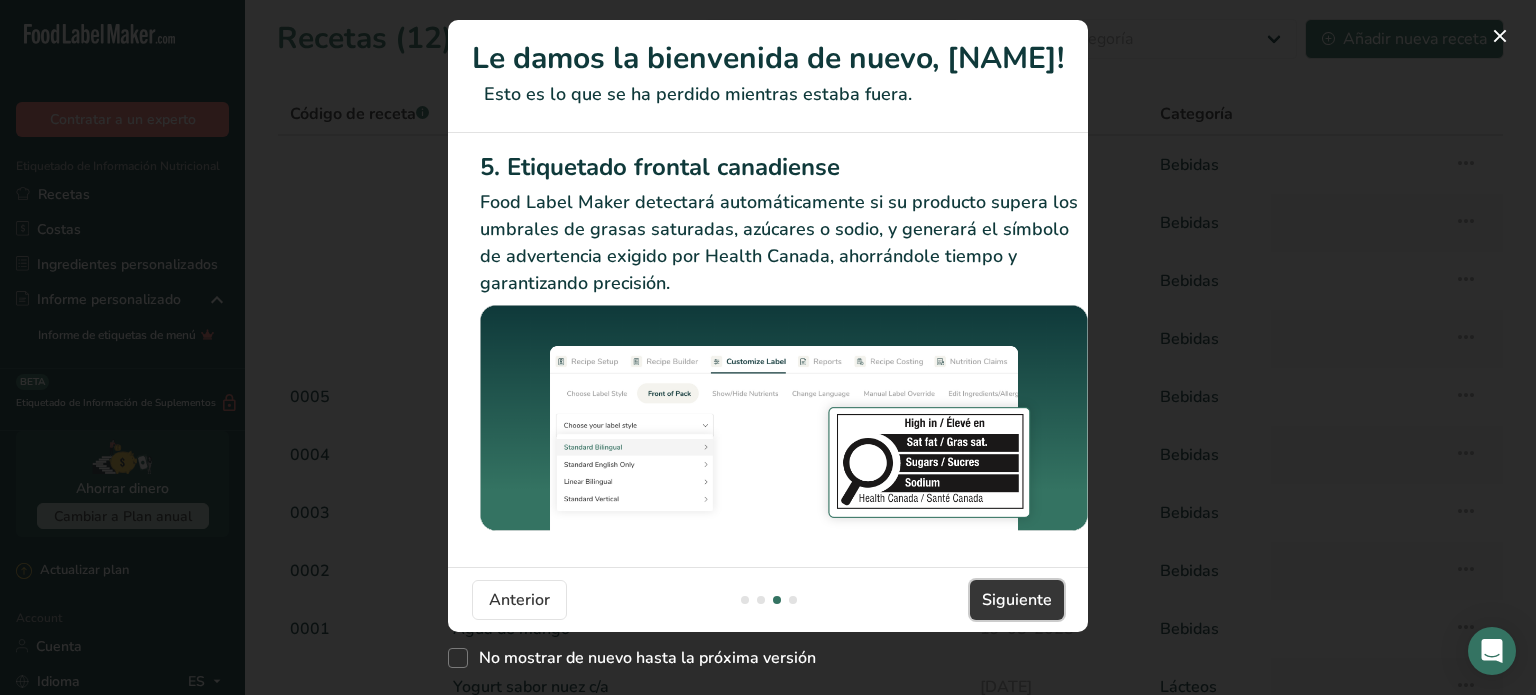 scroll, scrollTop: 0, scrollLeft: 0, axis: both 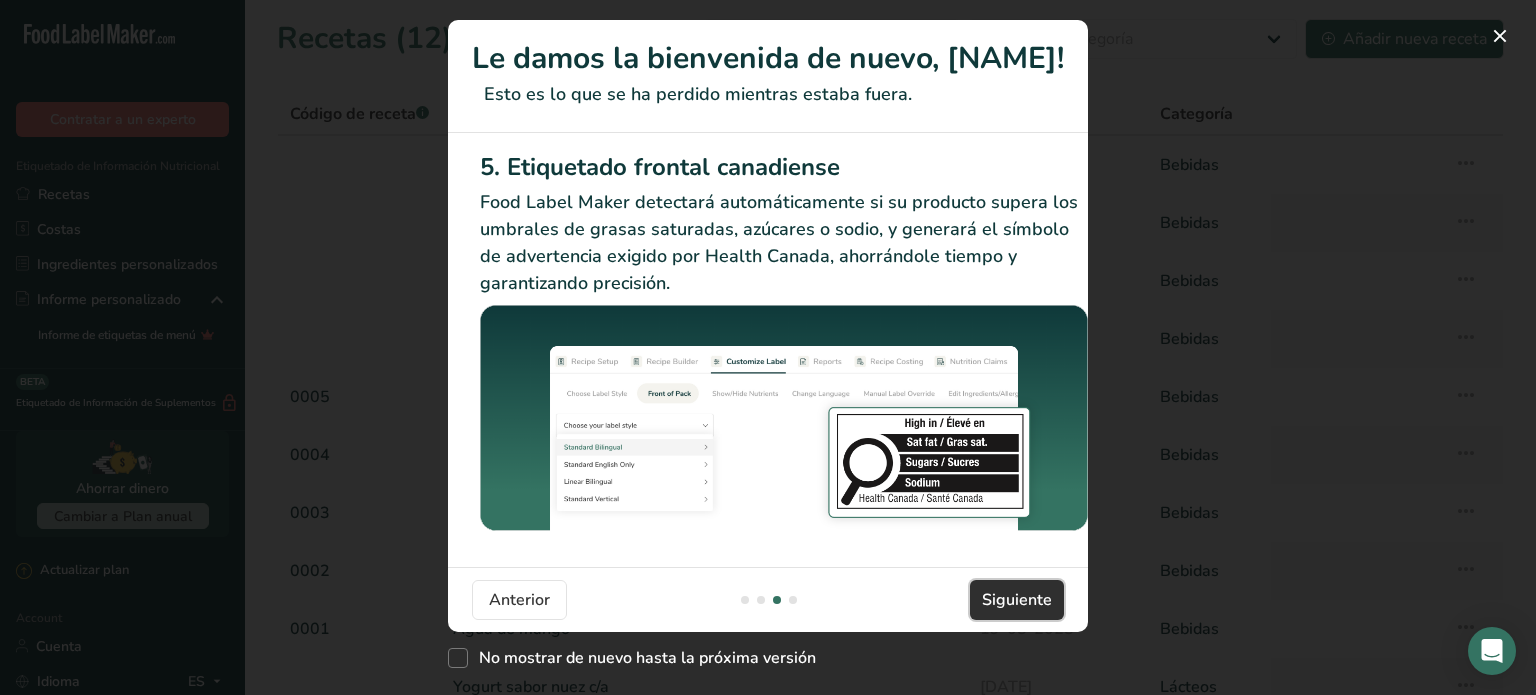 click on "Siguiente" at bounding box center (1017, 600) 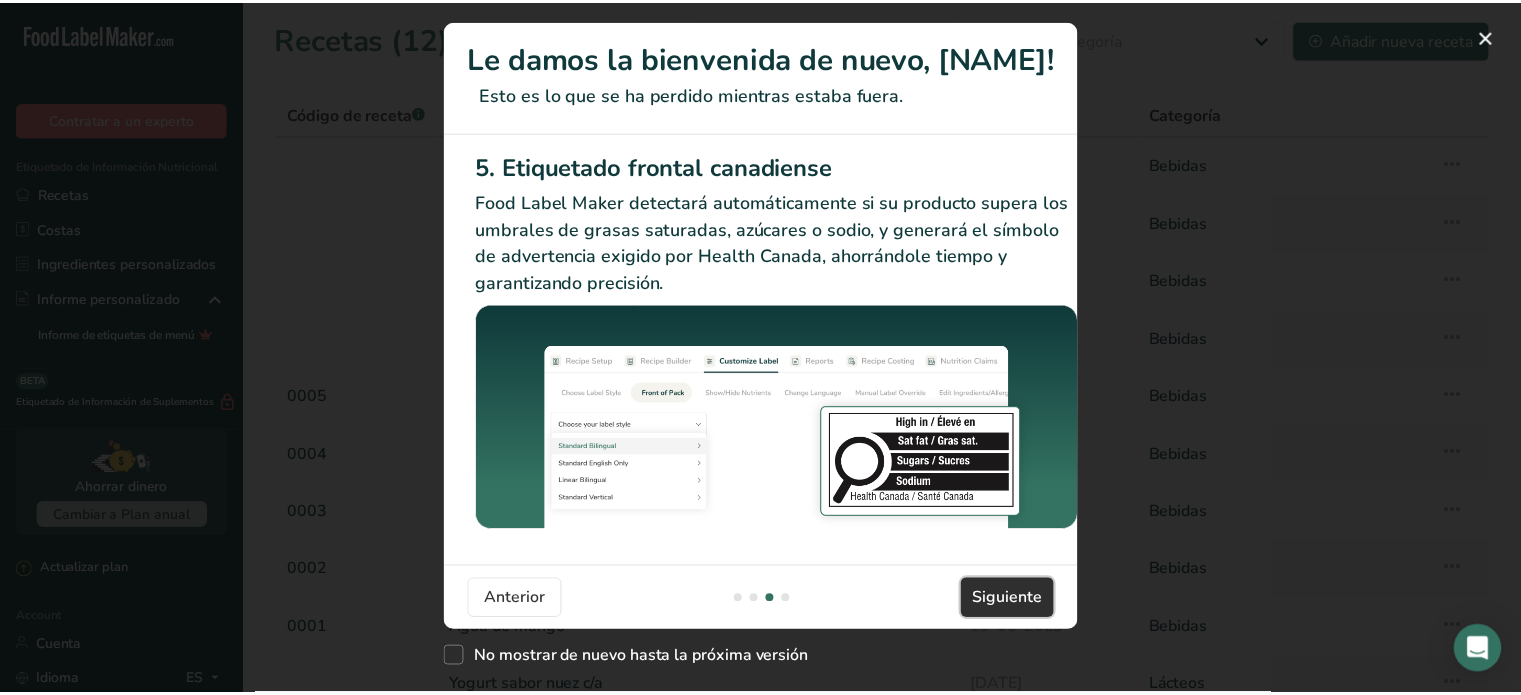 scroll, scrollTop: 0, scrollLeft: 1904, axis: horizontal 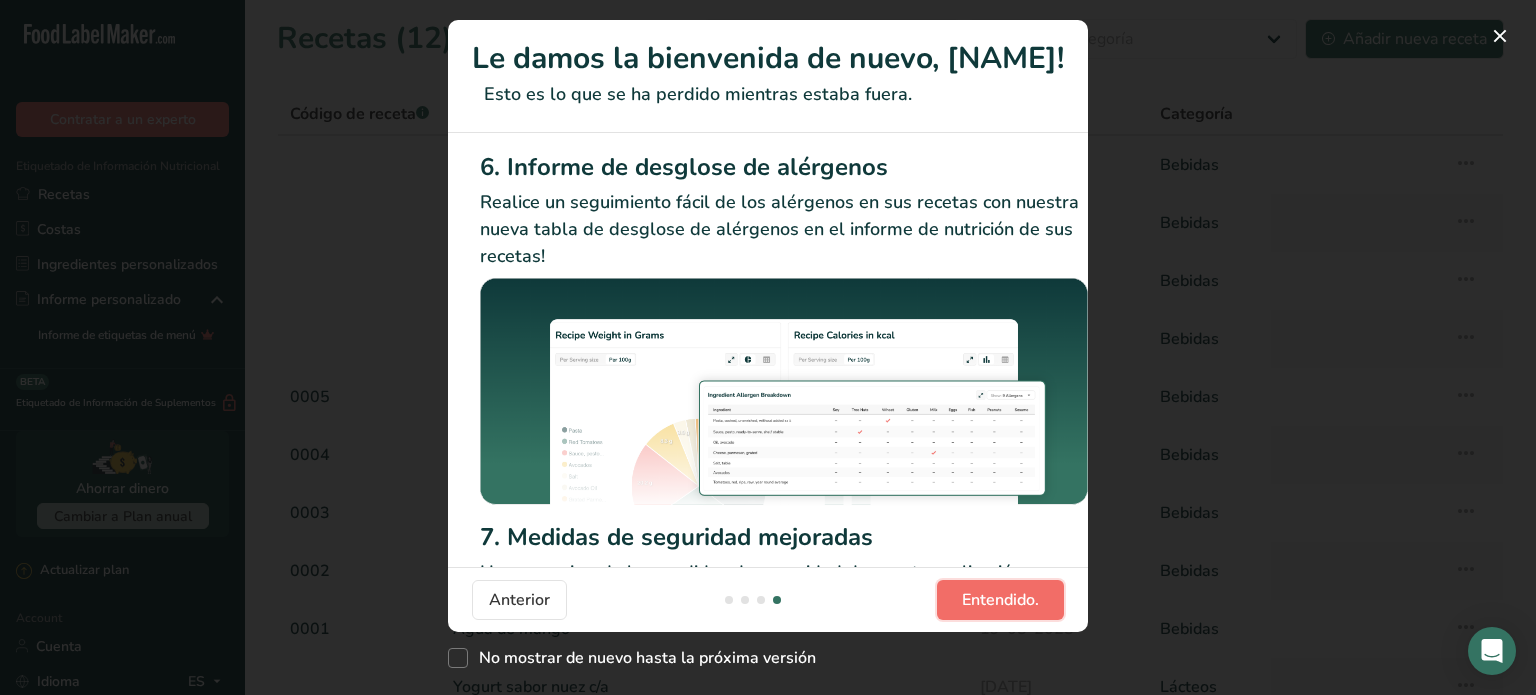 click on "Entendido." at bounding box center [1000, 600] 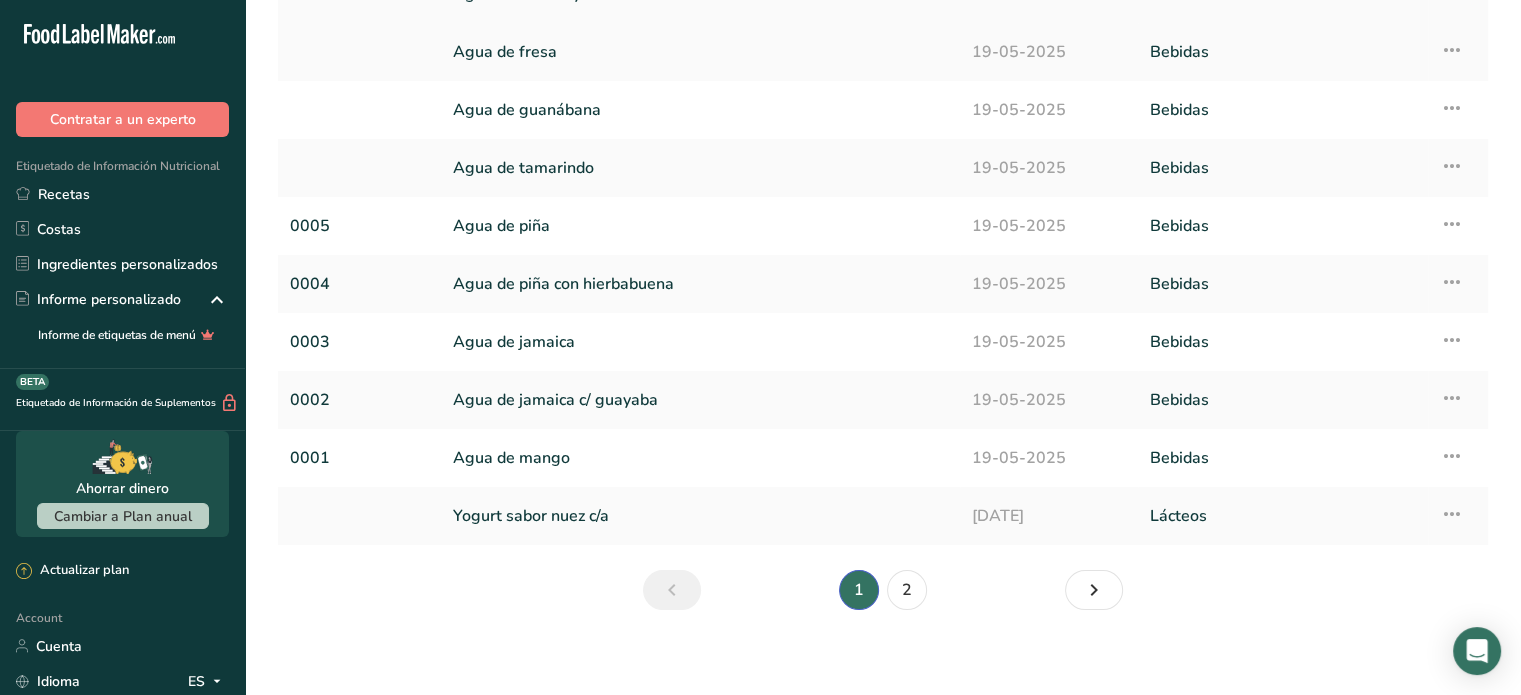 scroll, scrollTop: 180, scrollLeft: 0, axis: vertical 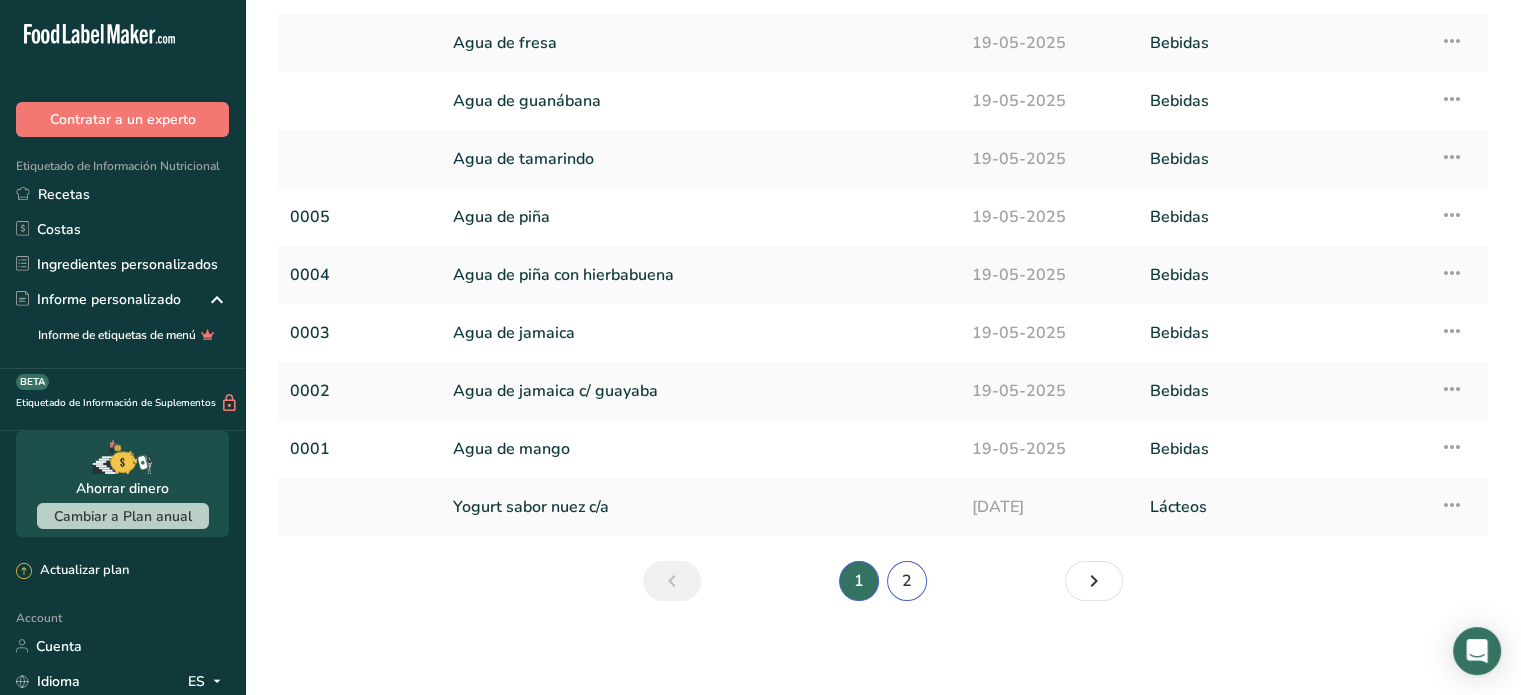 click on "2" at bounding box center [907, 581] 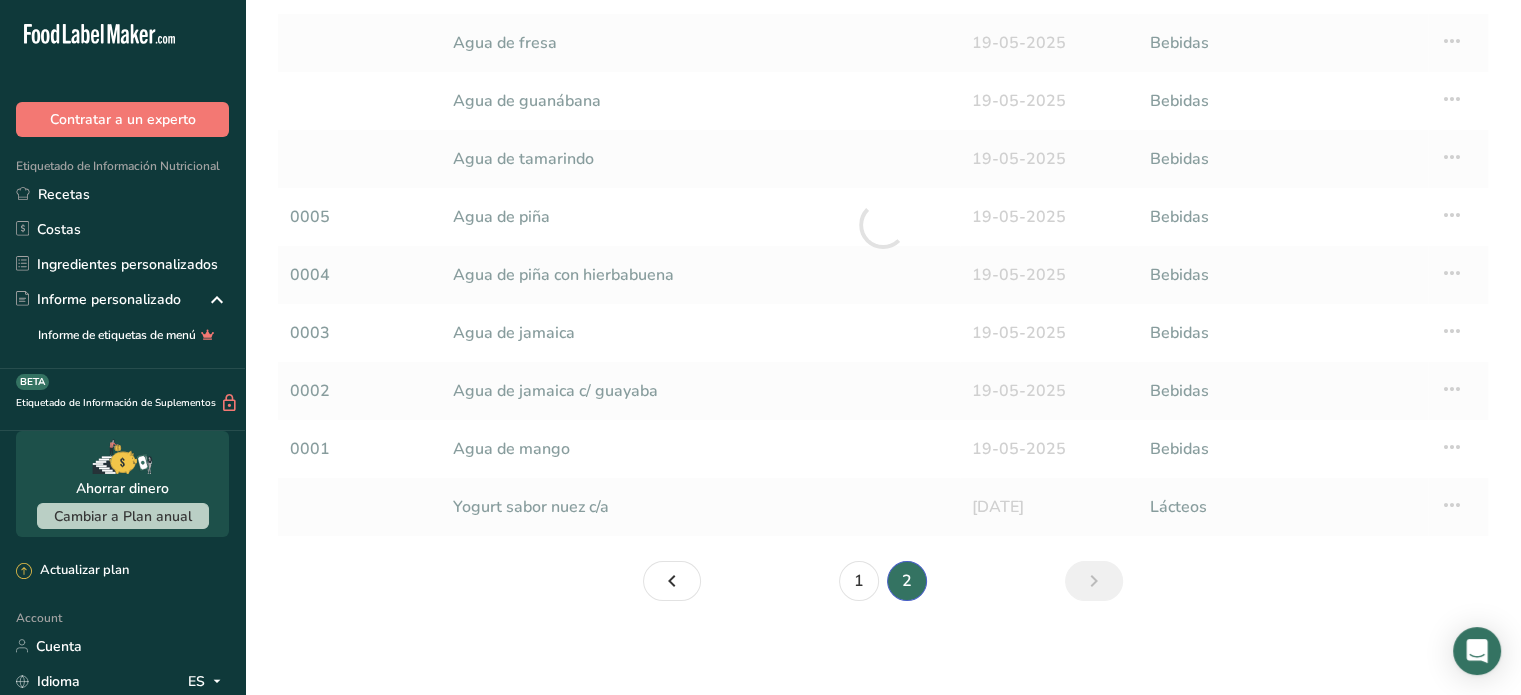 scroll, scrollTop: 0, scrollLeft: 0, axis: both 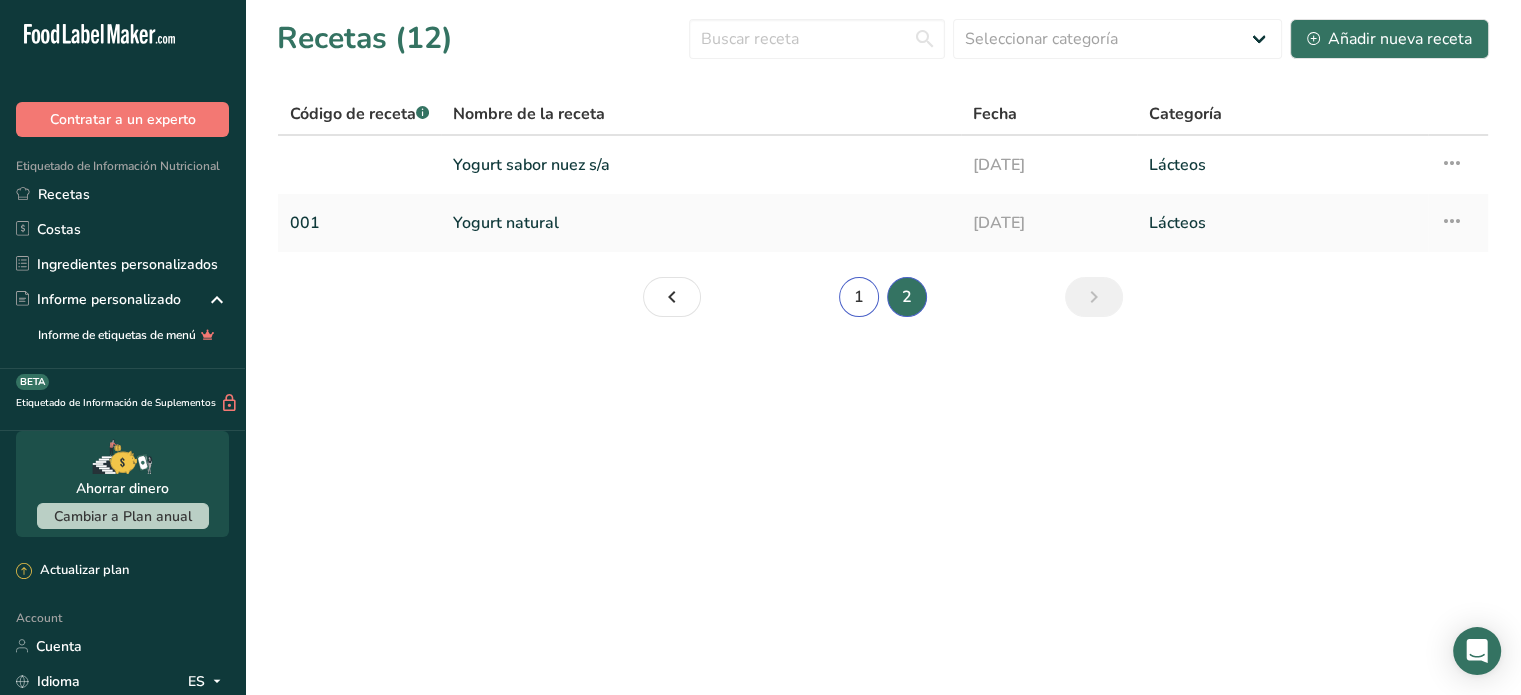 click on "1" at bounding box center [859, 297] 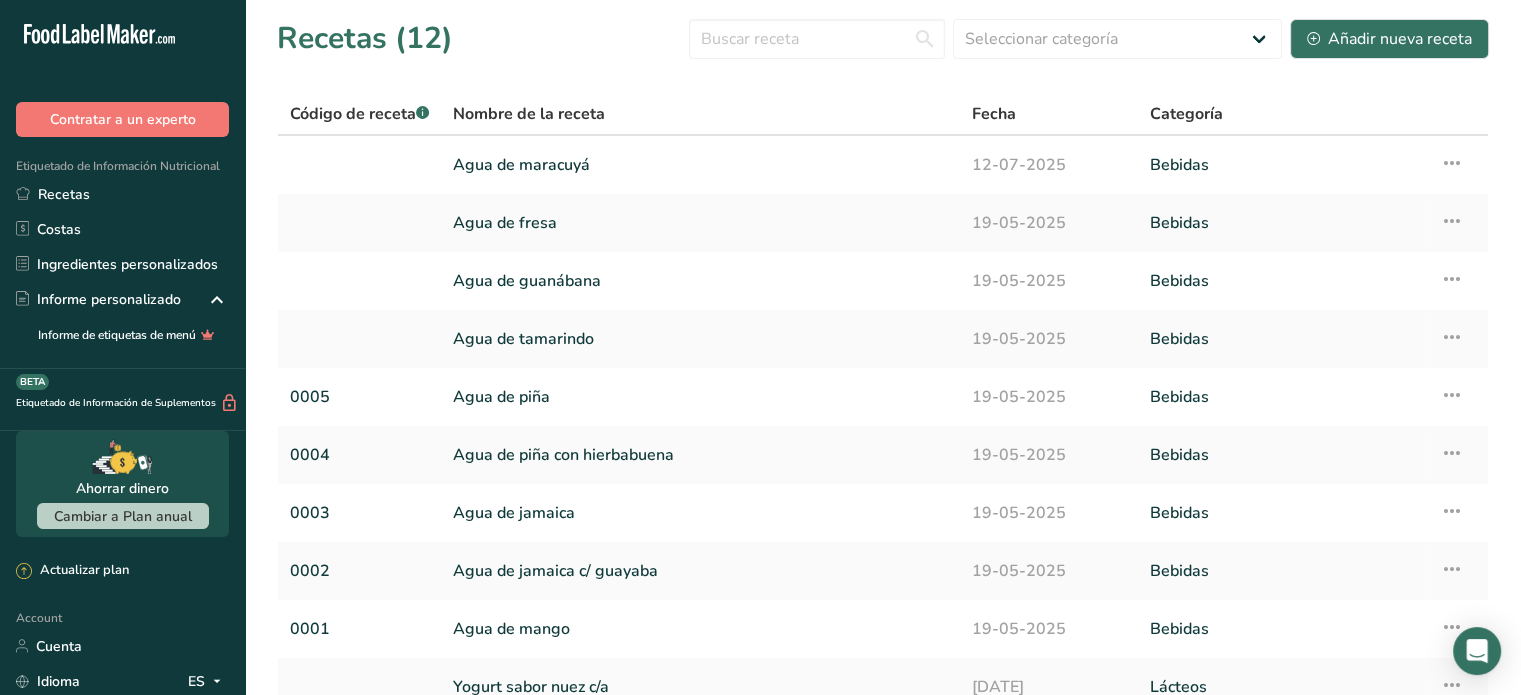 scroll, scrollTop: 40, scrollLeft: 0, axis: vertical 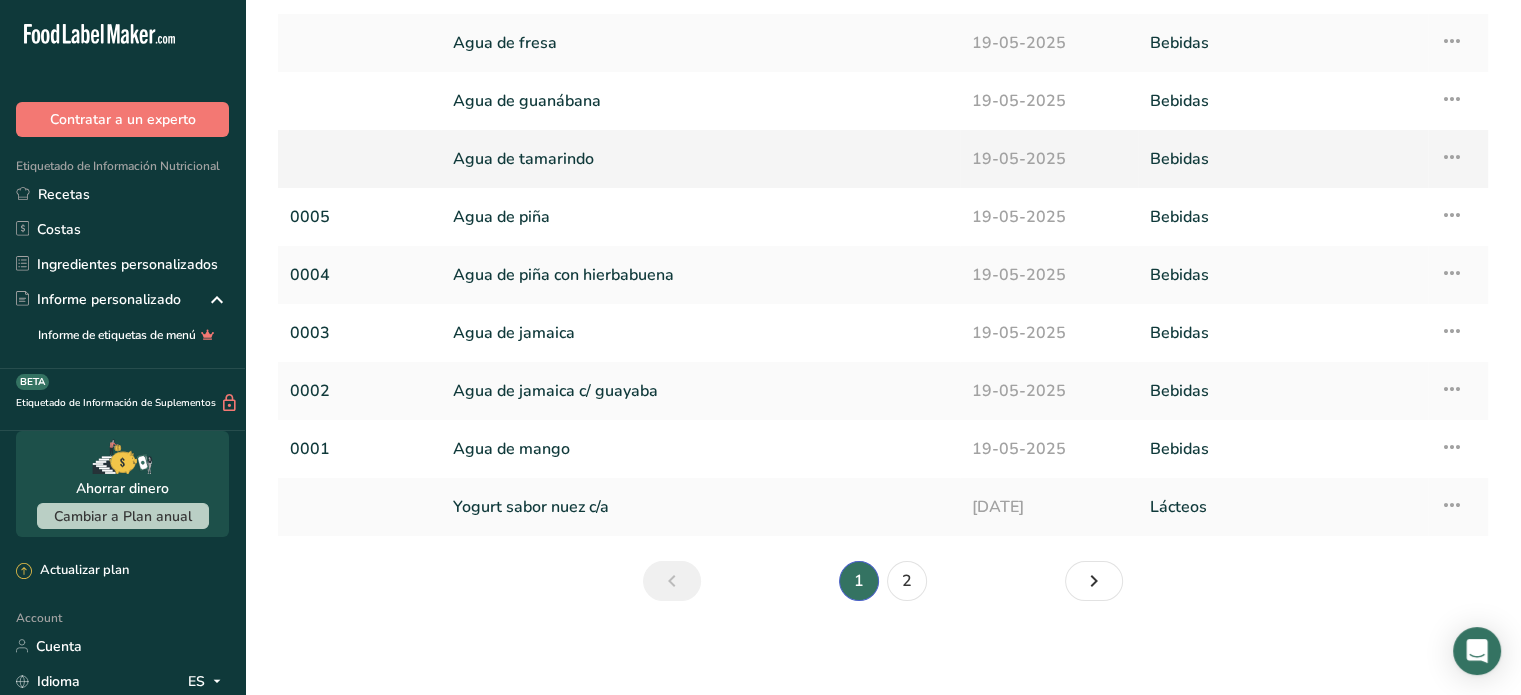 click at bounding box center (359, 159) 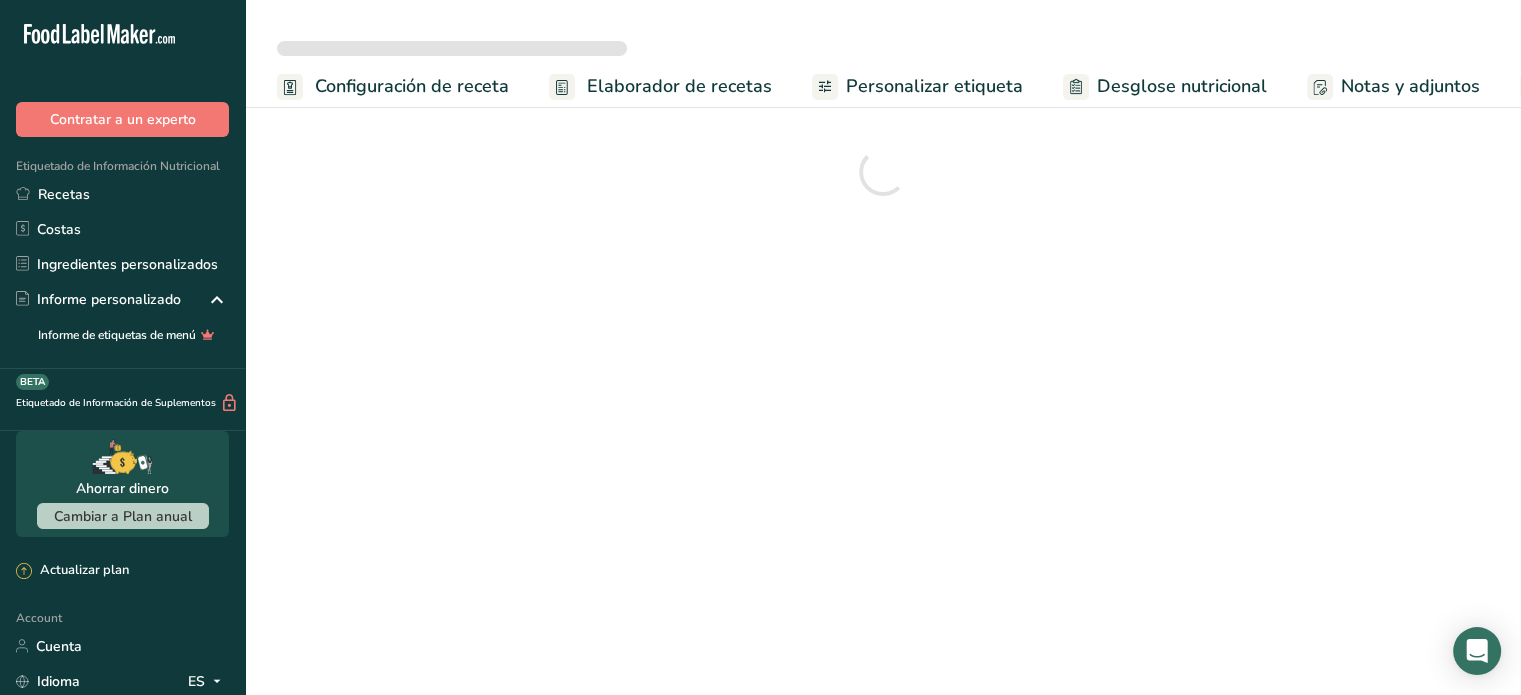 scroll, scrollTop: 0, scrollLeft: 0, axis: both 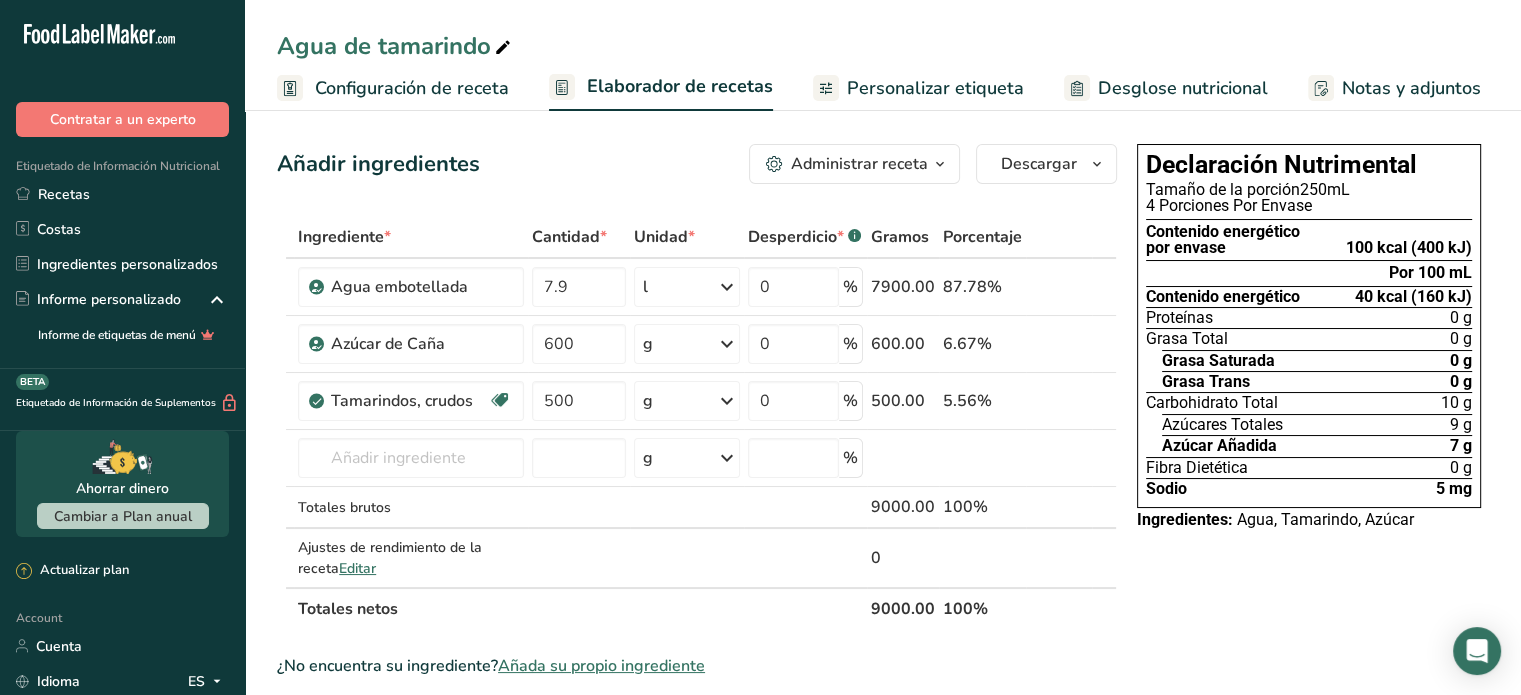 click on "Configuración de receta" at bounding box center [412, 88] 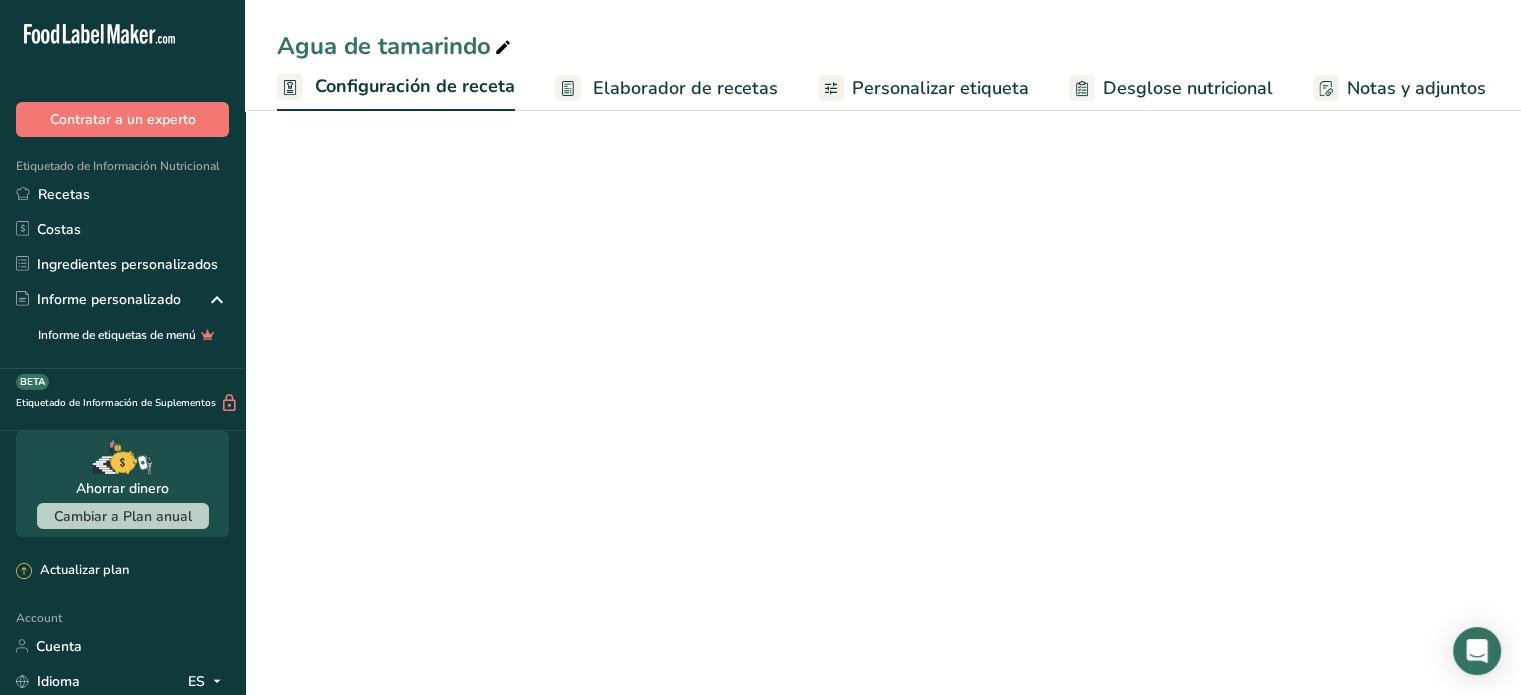 scroll, scrollTop: 0, scrollLeft: 7, axis: horizontal 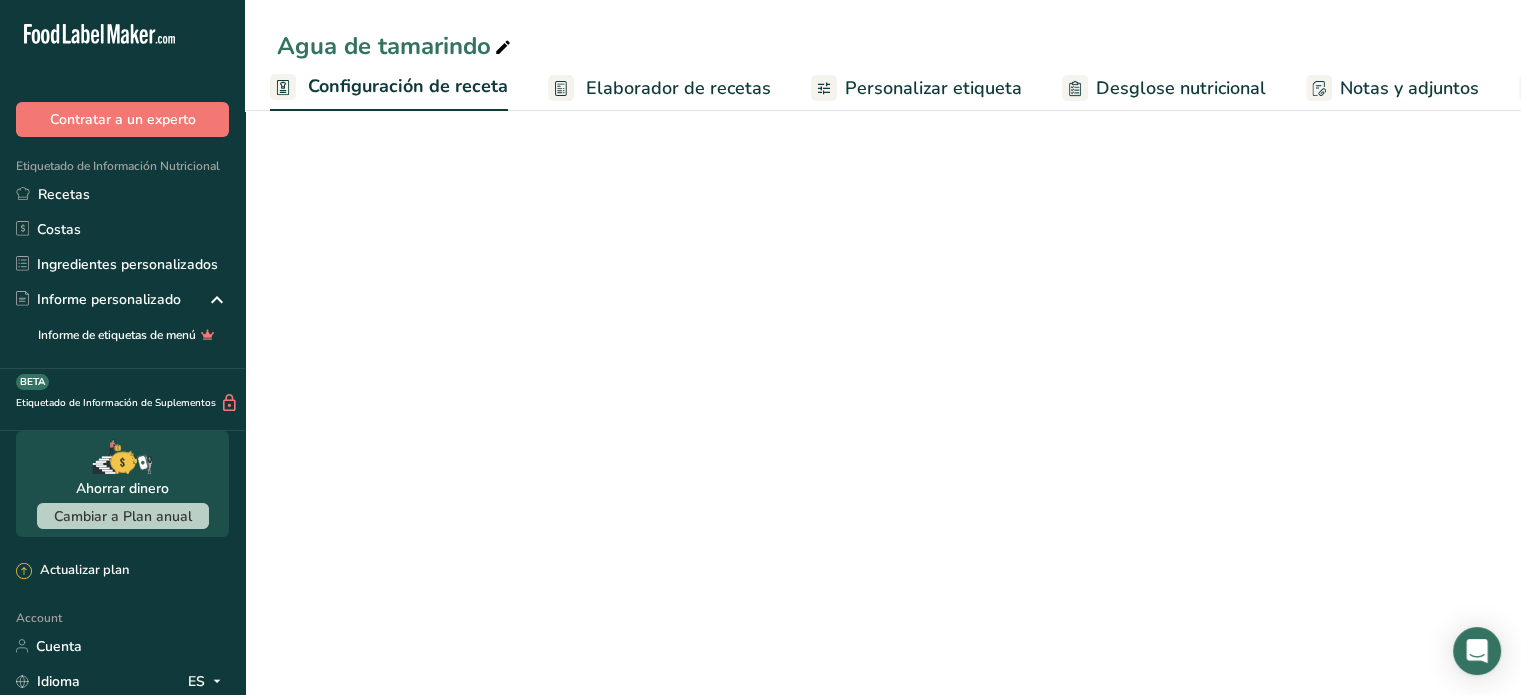 select on "22" 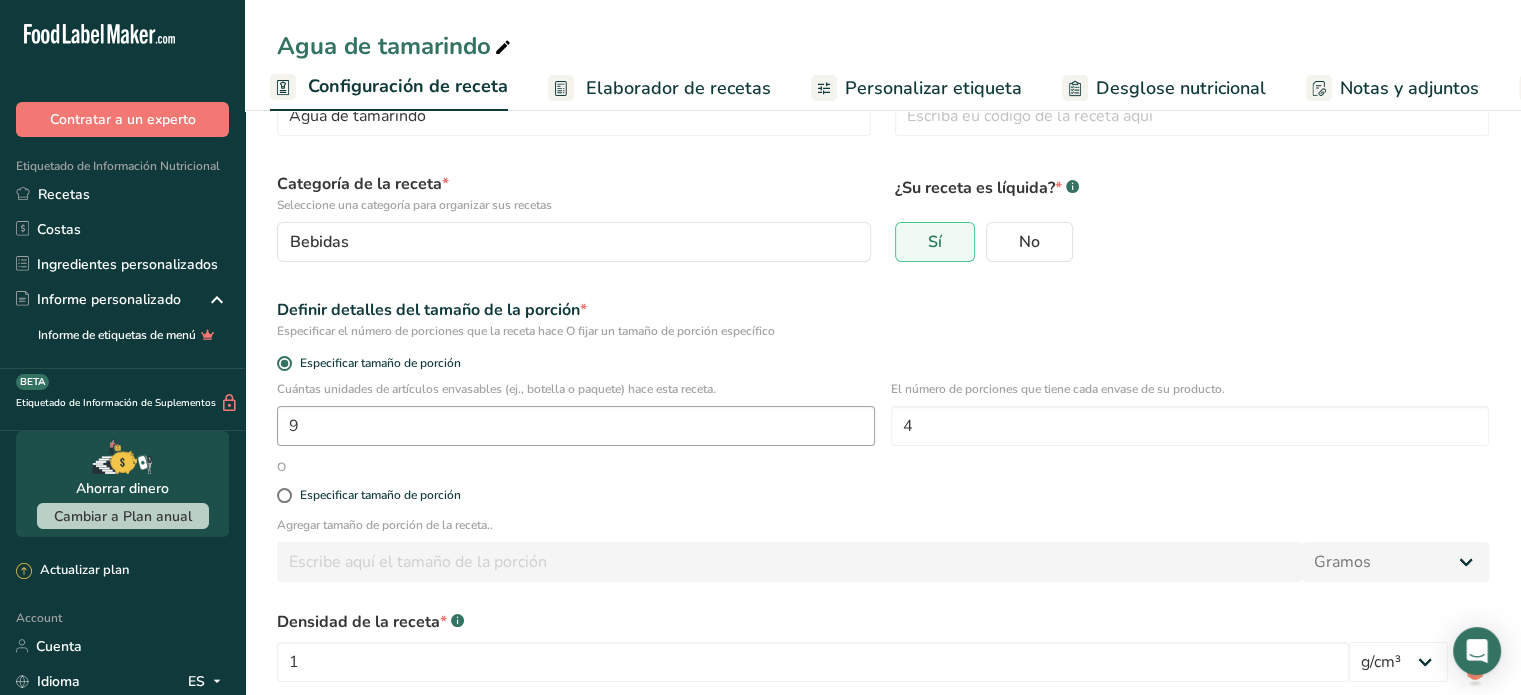 scroll, scrollTop: 0, scrollLeft: 0, axis: both 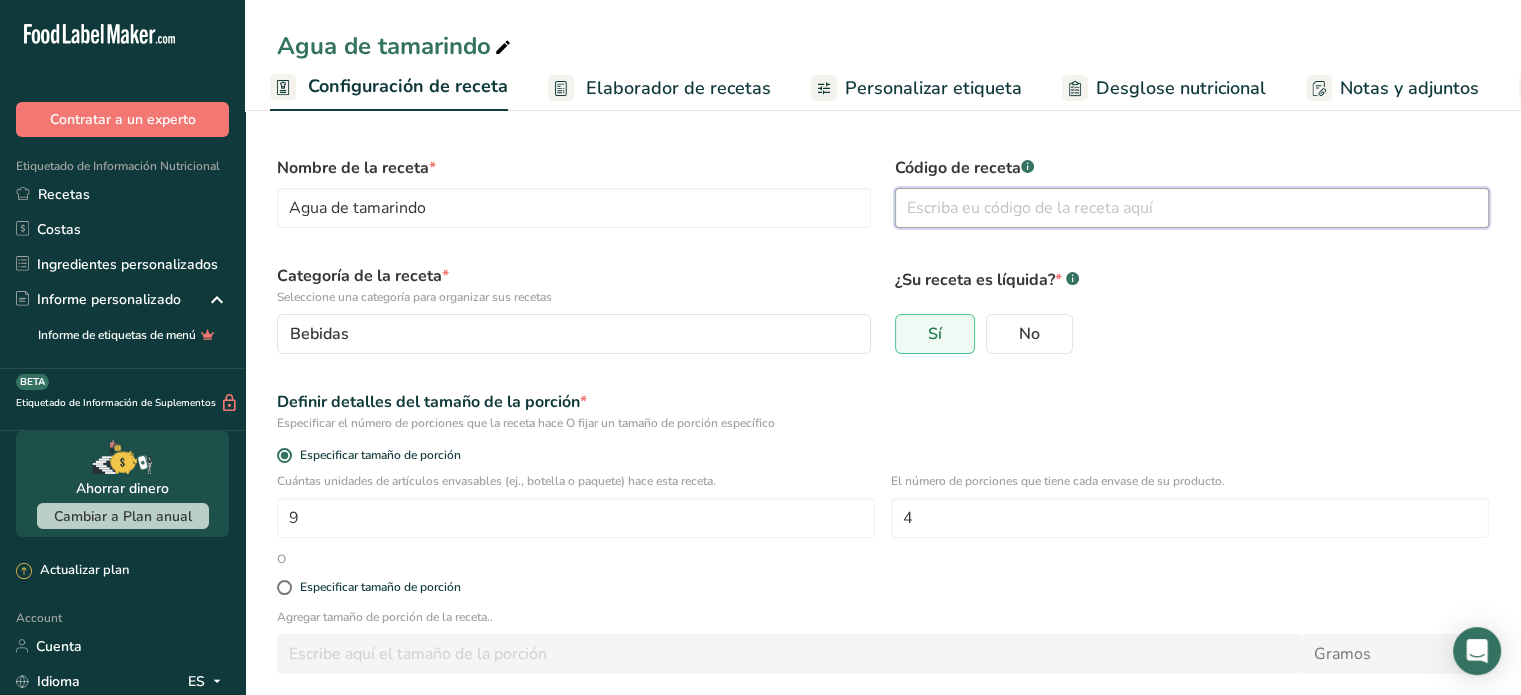 click at bounding box center [1192, 208] 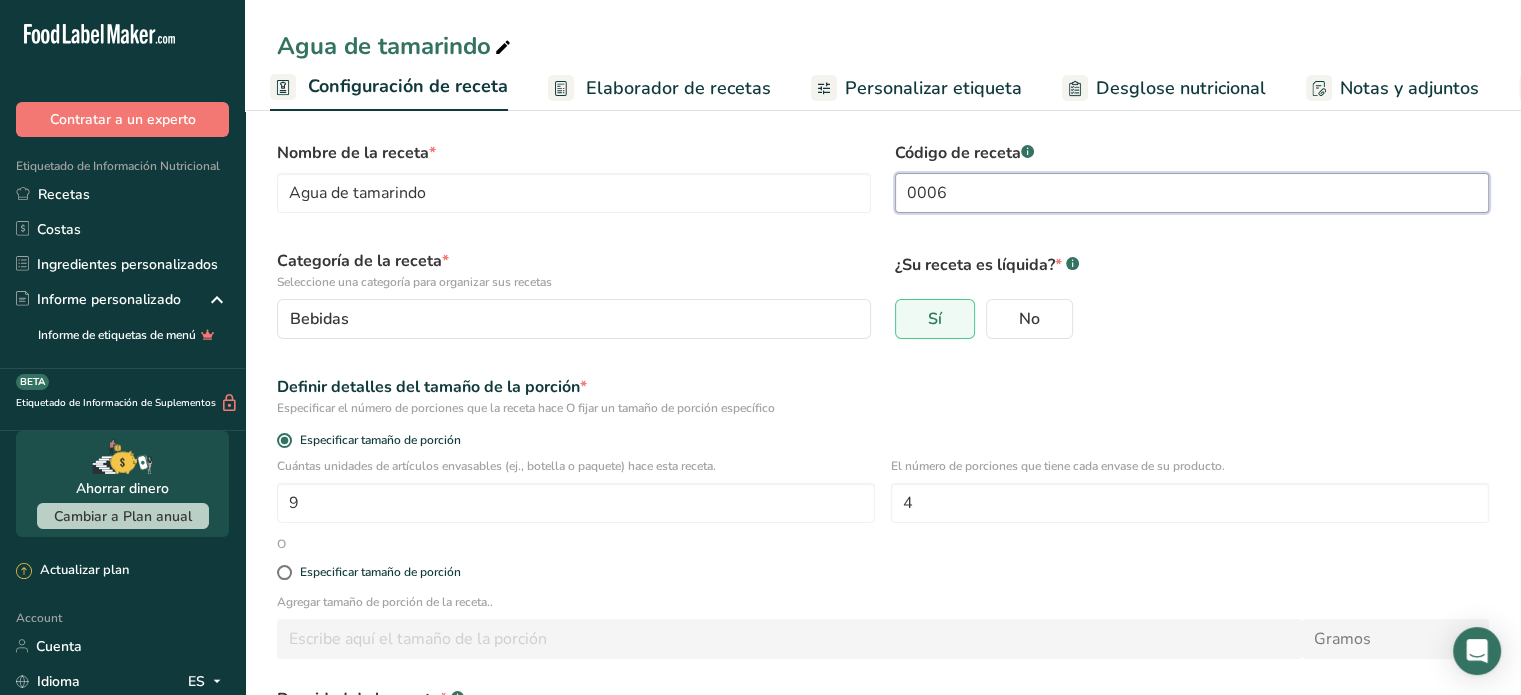 scroll, scrollTop: 0, scrollLeft: 0, axis: both 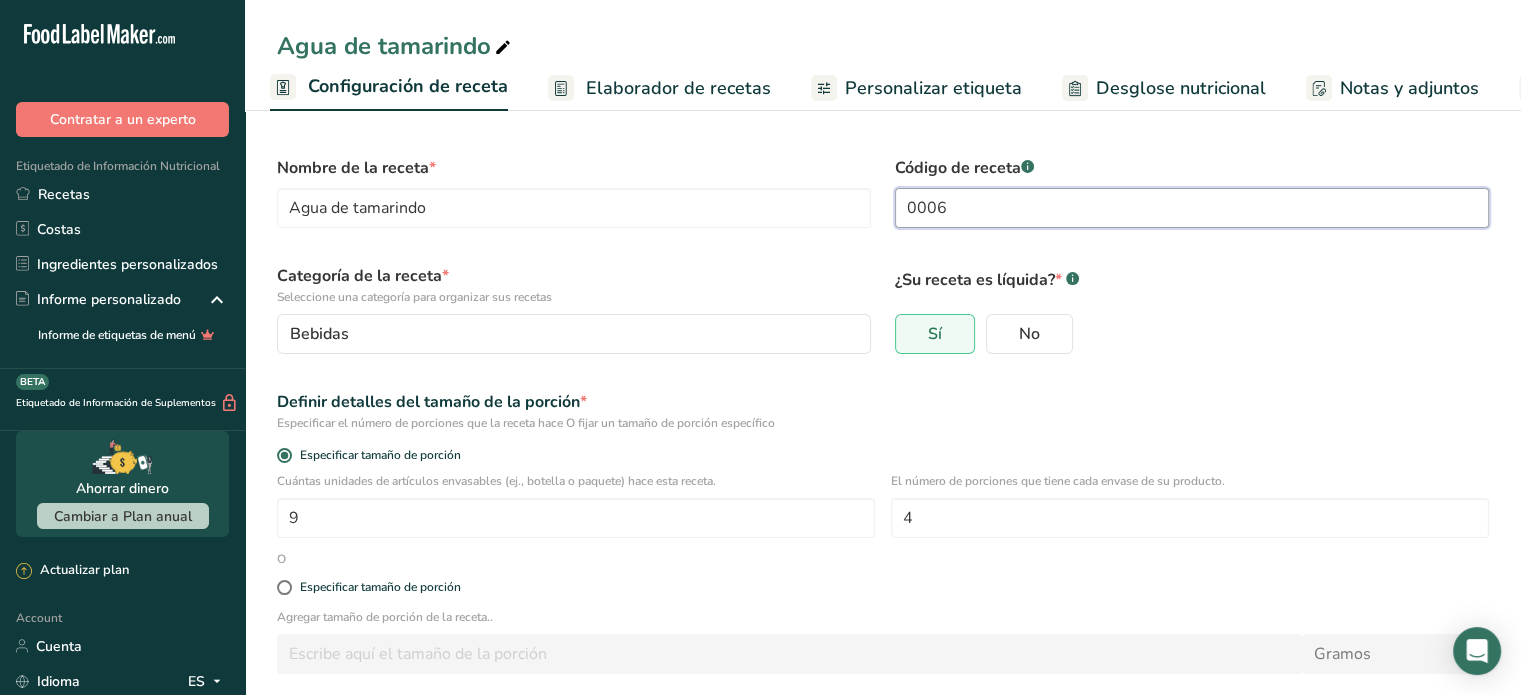 click on "0006" at bounding box center [1192, 208] 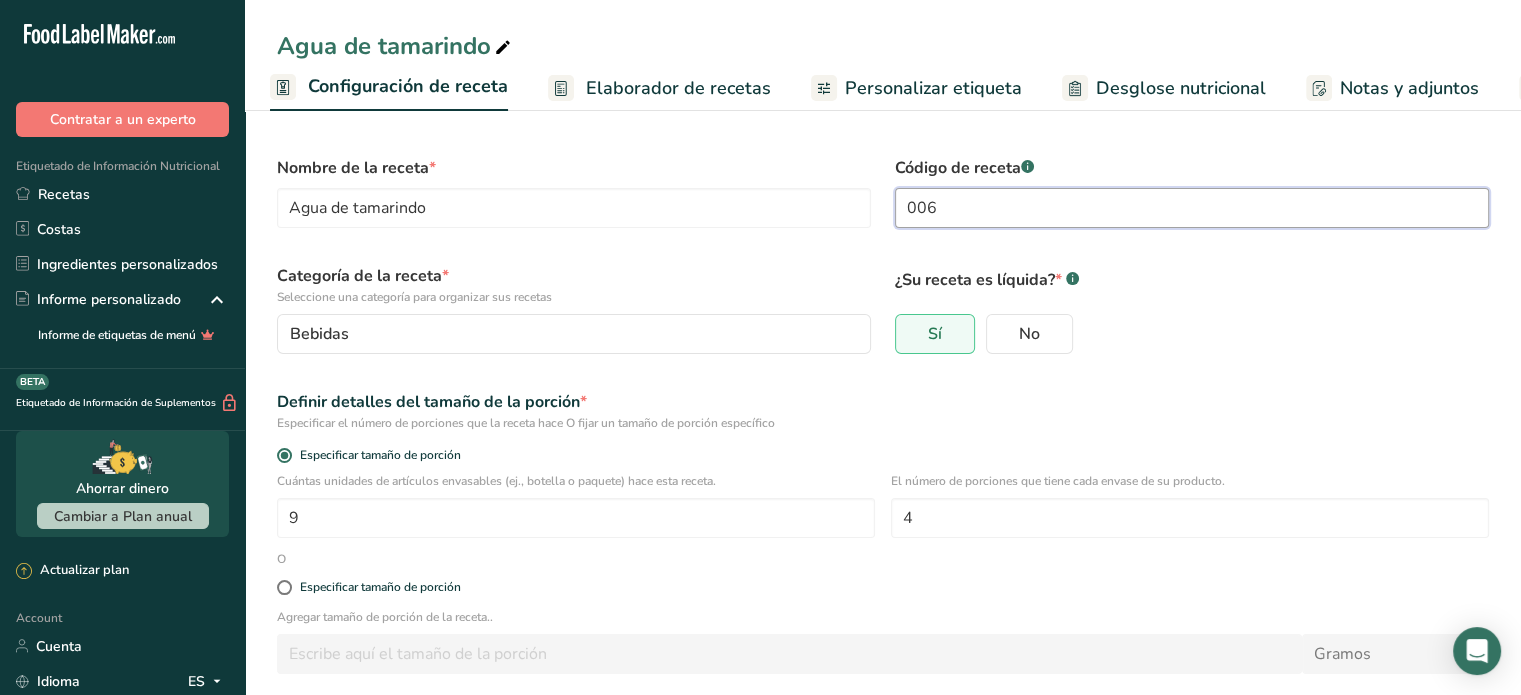 scroll, scrollTop: 203, scrollLeft: 0, axis: vertical 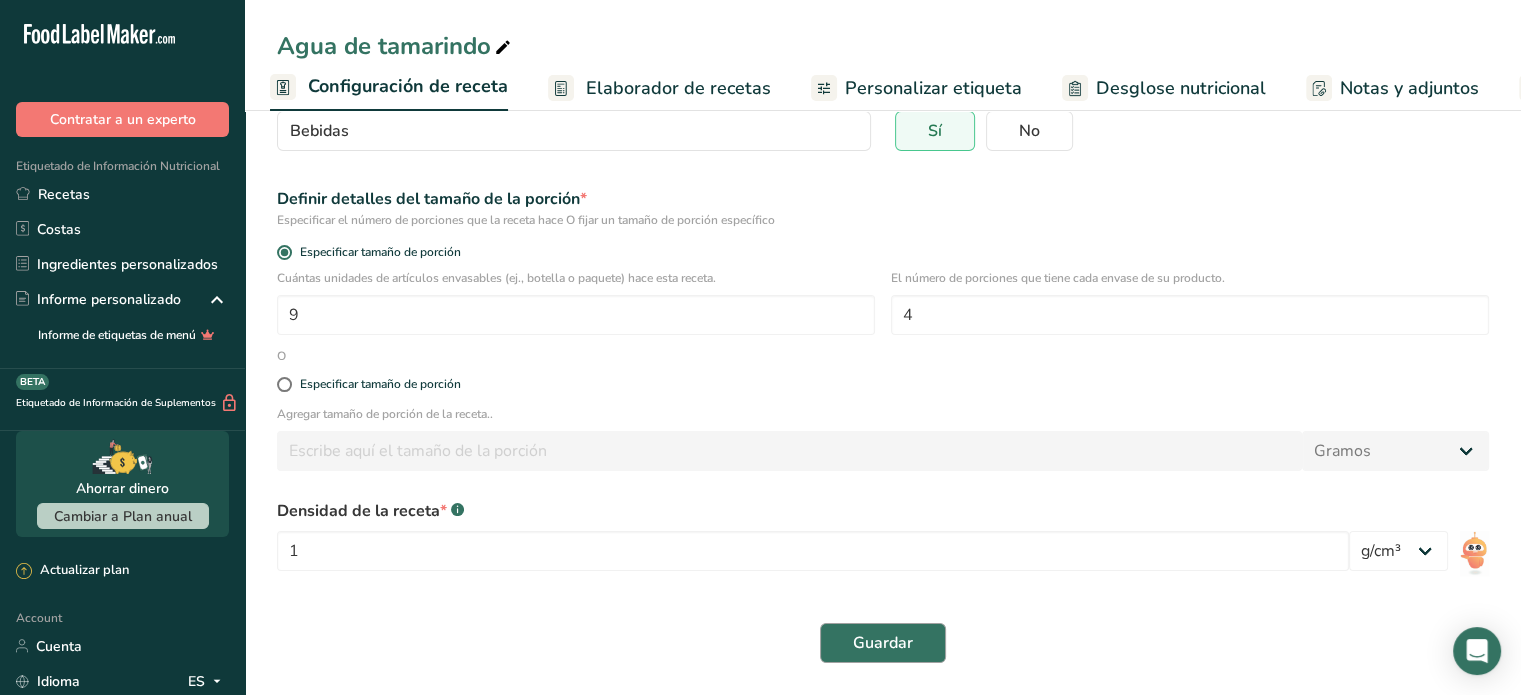 type on "006" 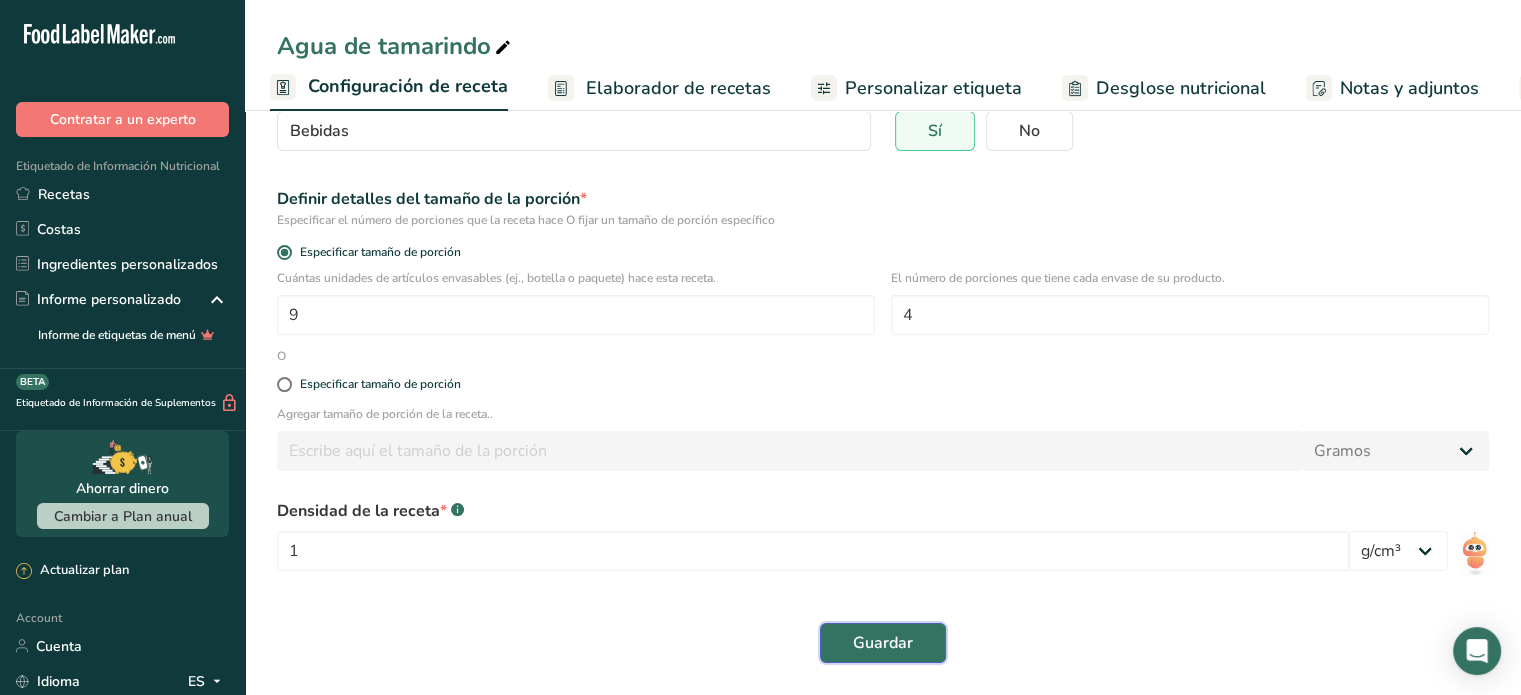 click on "Guardar" at bounding box center [883, 643] 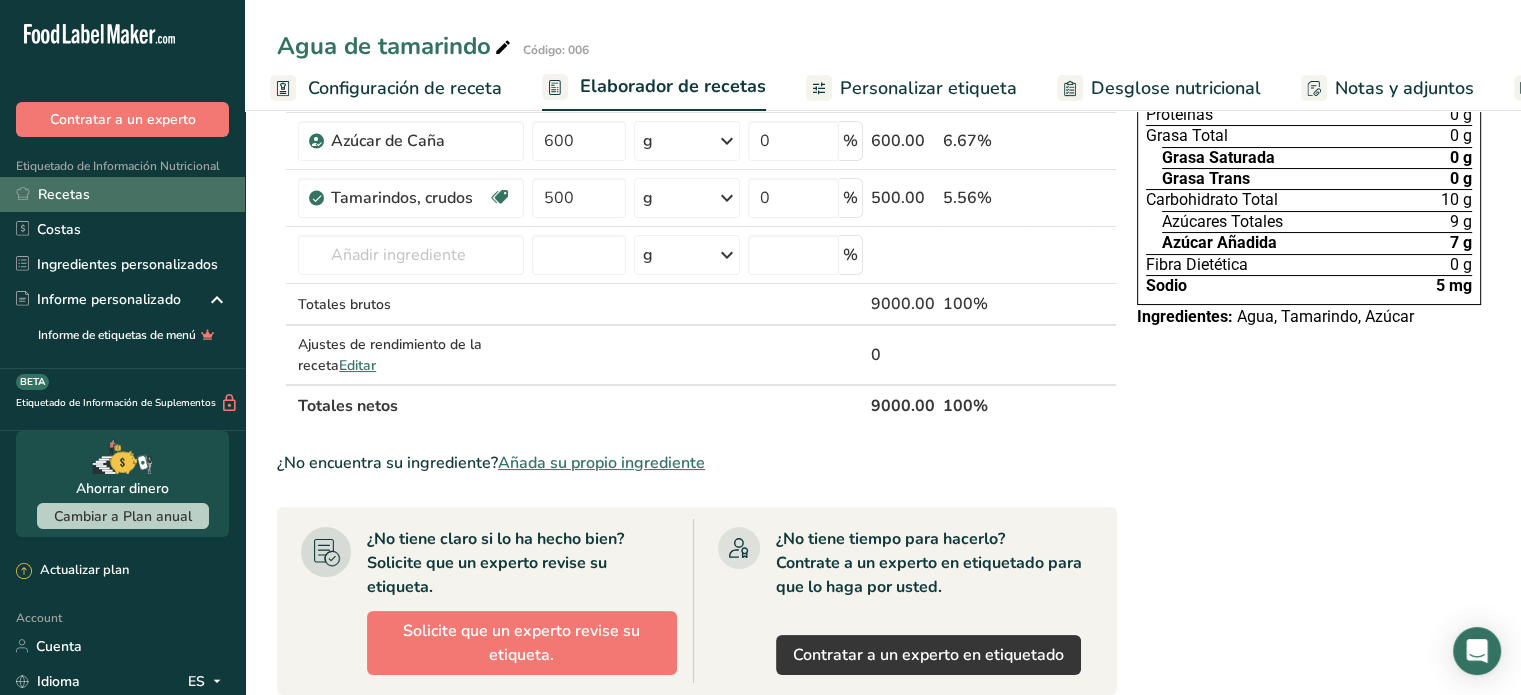click on "Recetas" at bounding box center (122, 194) 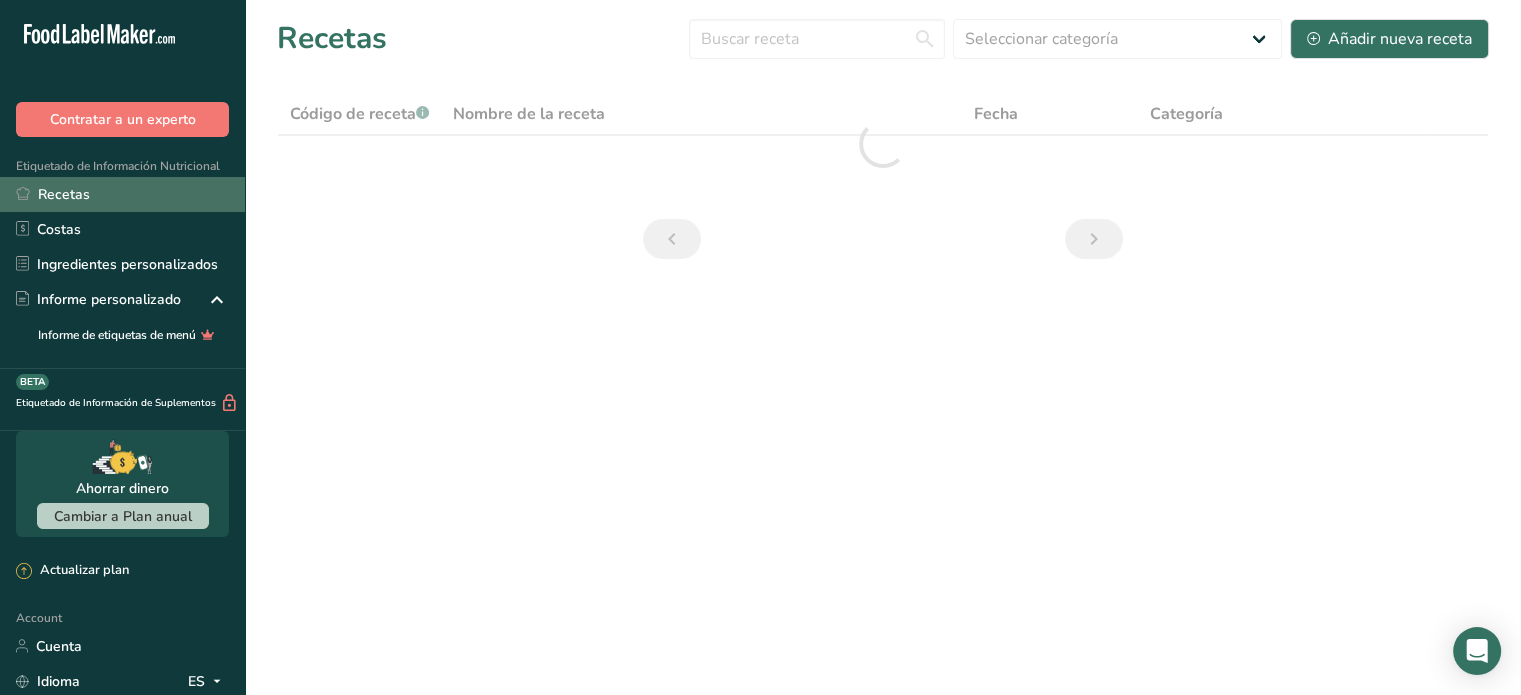 scroll, scrollTop: 0, scrollLeft: 0, axis: both 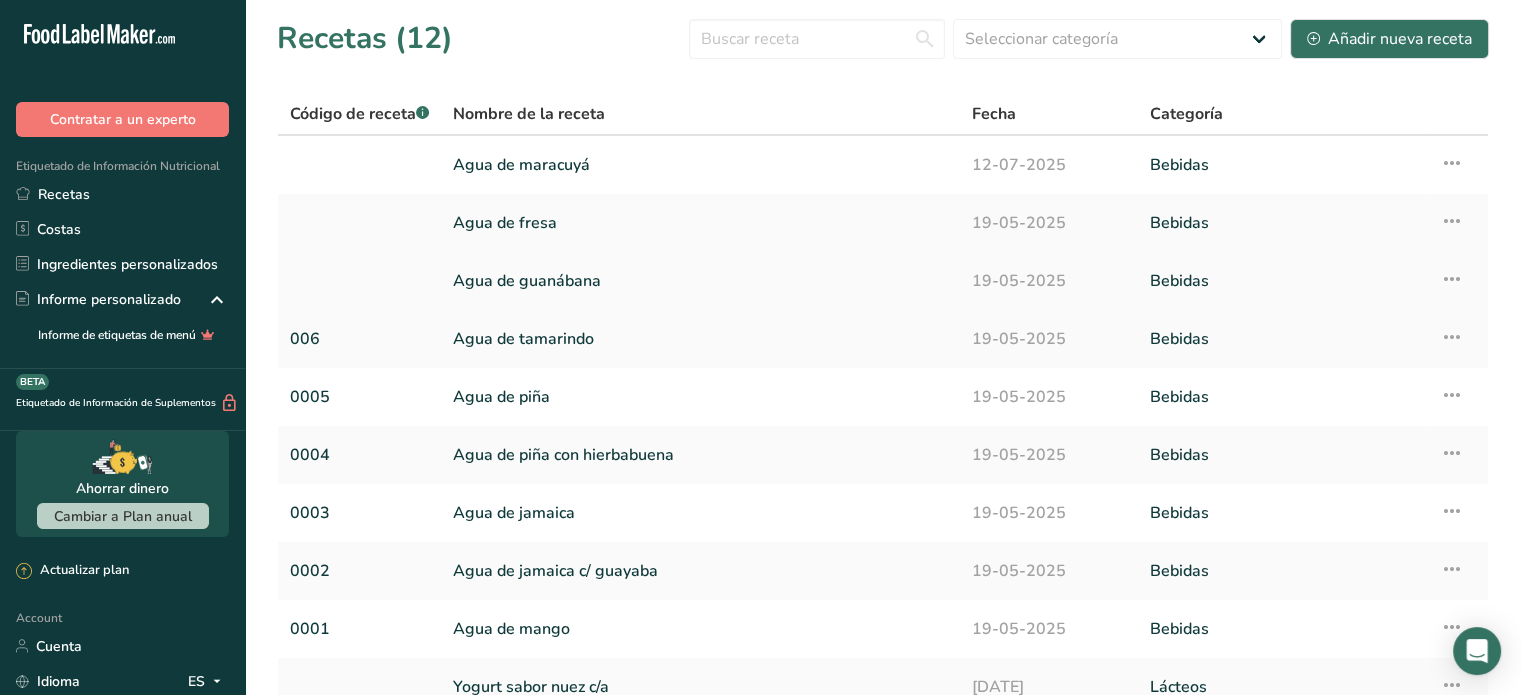 click at bounding box center (359, 281) 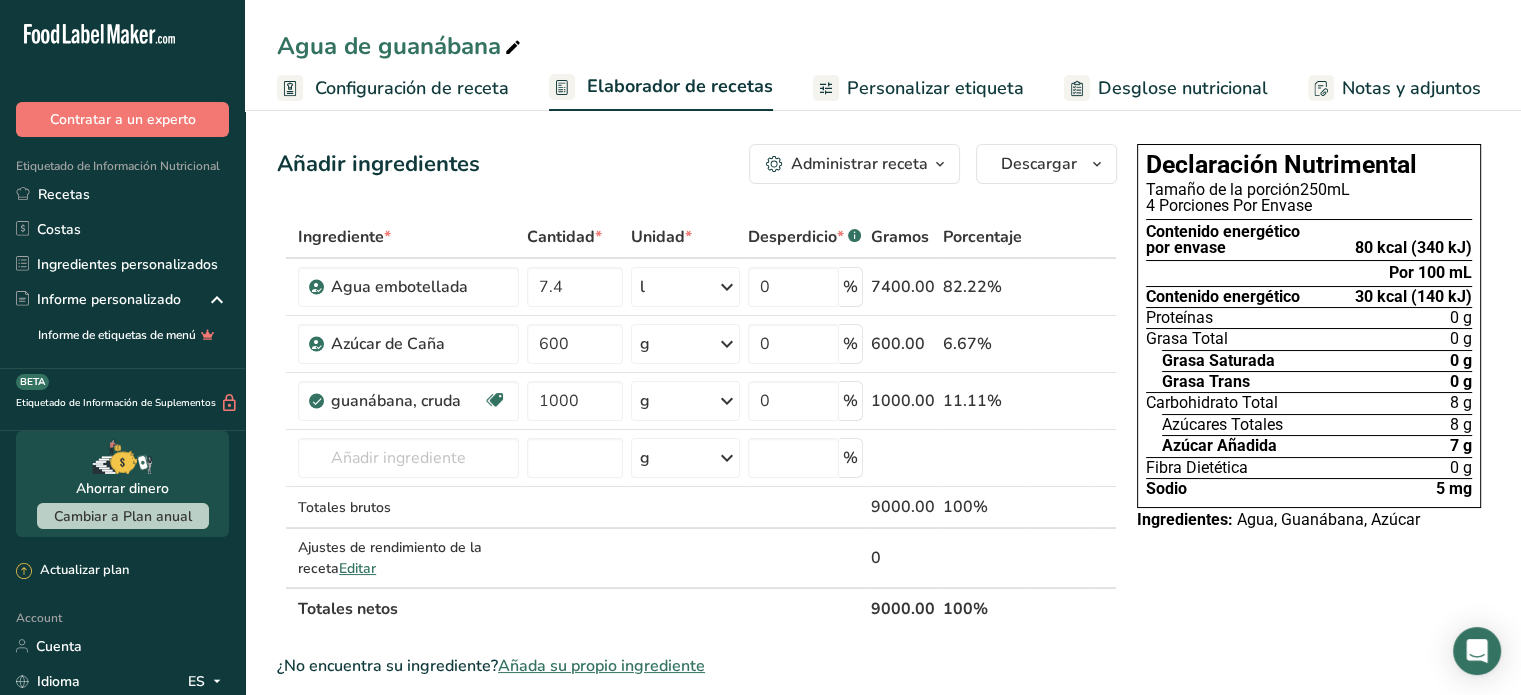 click on "Configuración de receta" at bounding box center (412, 88) 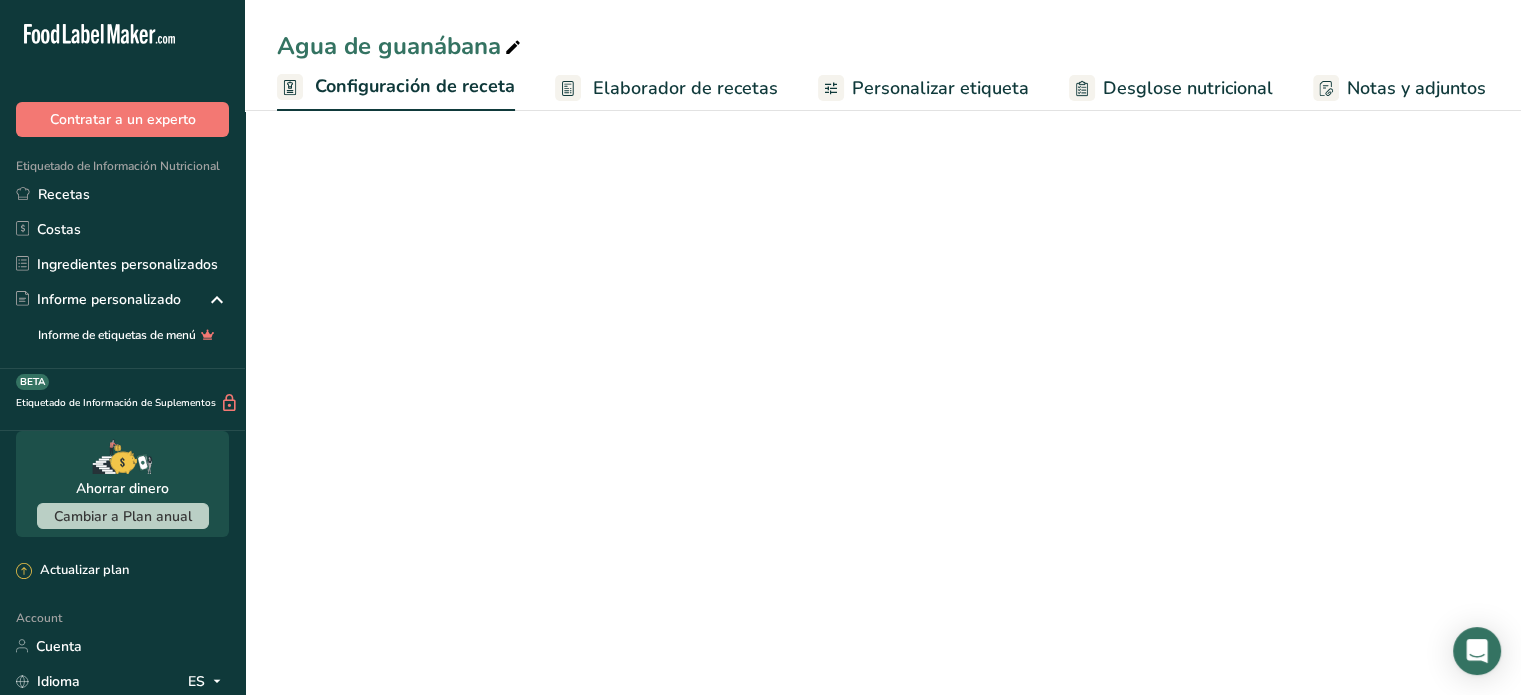 scroll, scrollTop: 0, scrollLeft: 7, axis: horizontal 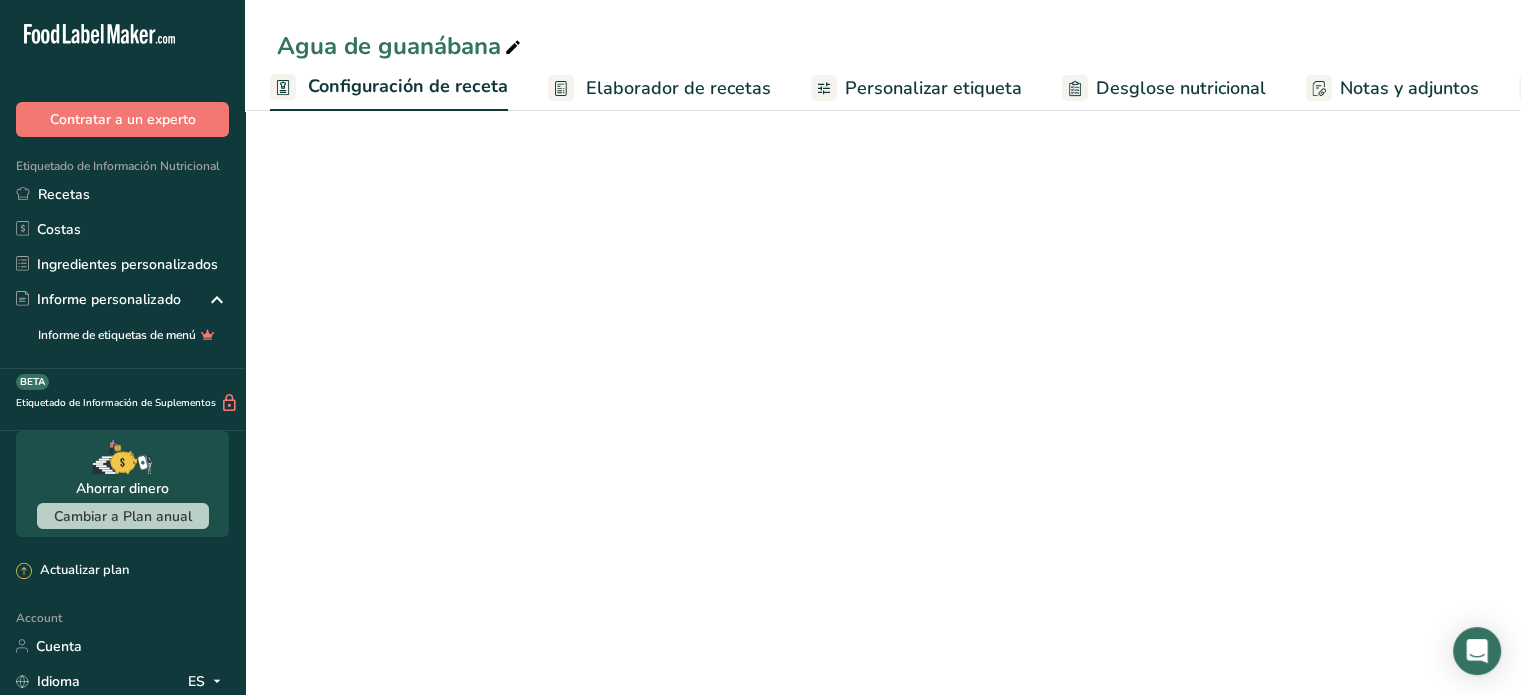 select on "22" 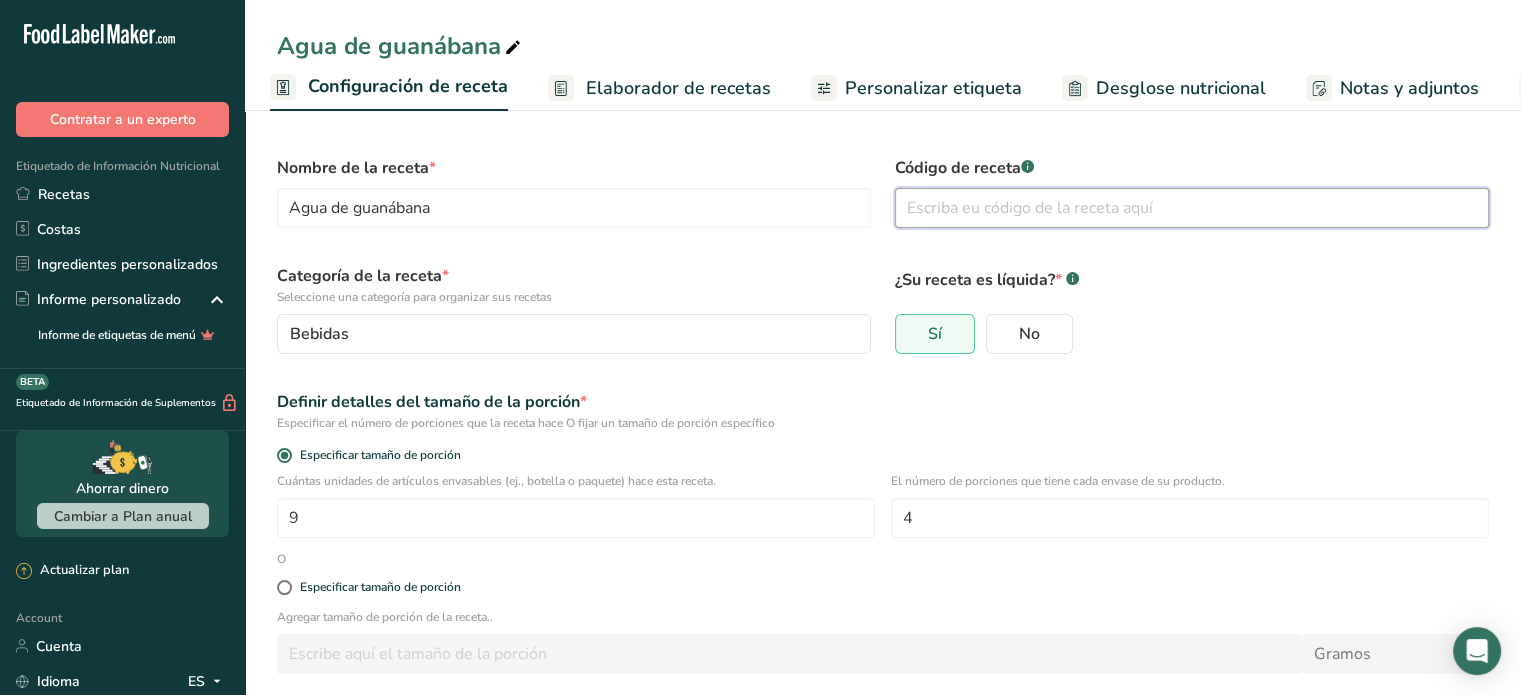 click at bounding box center [1192, 208] 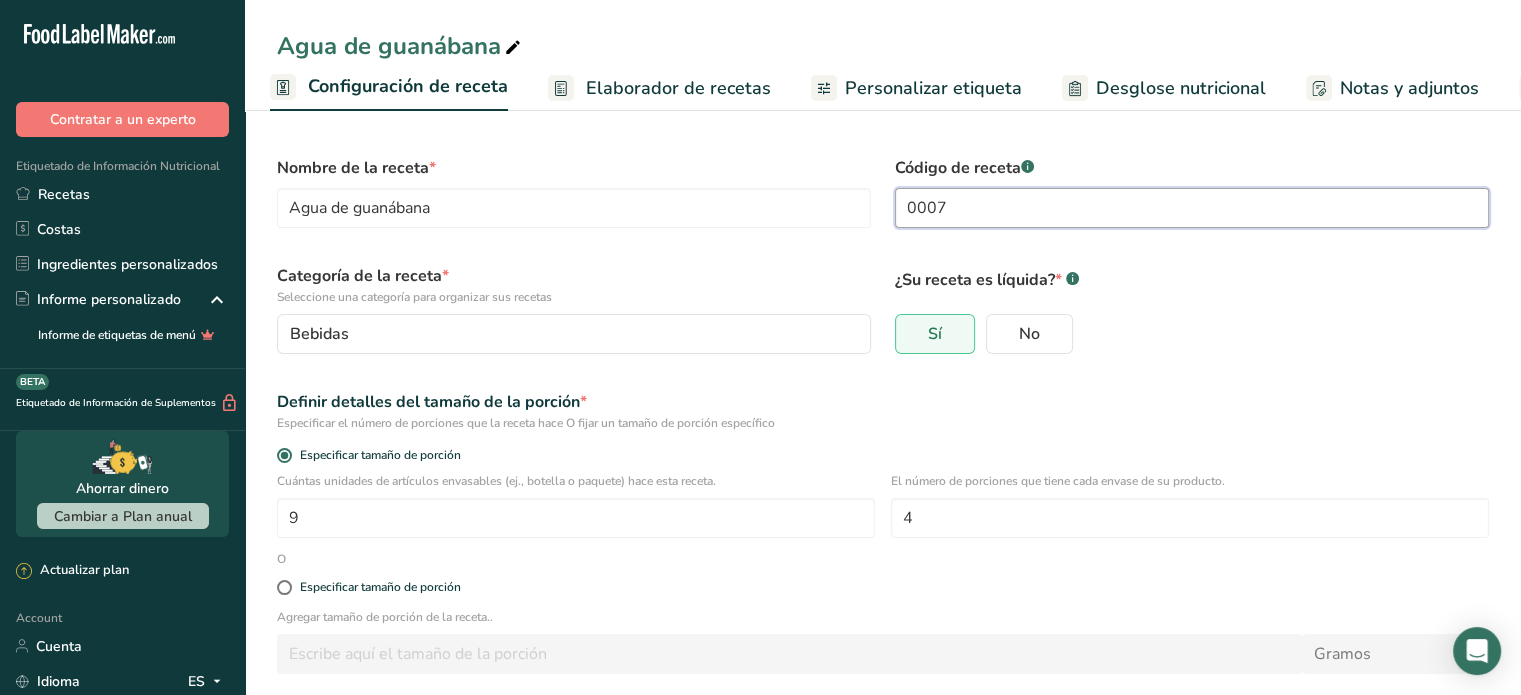 scroll, scrollTop: 203, scrollLeft: 0, axis: vertical 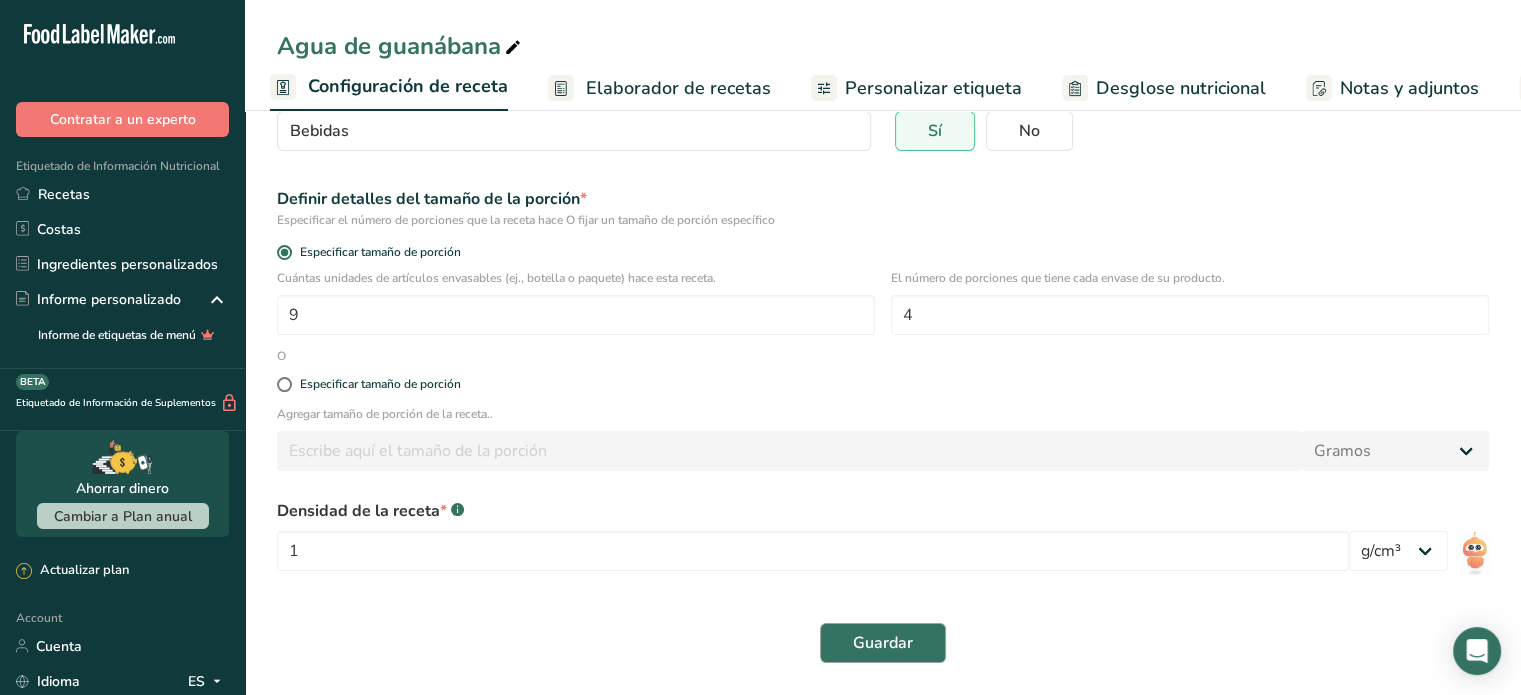 type on "0007" 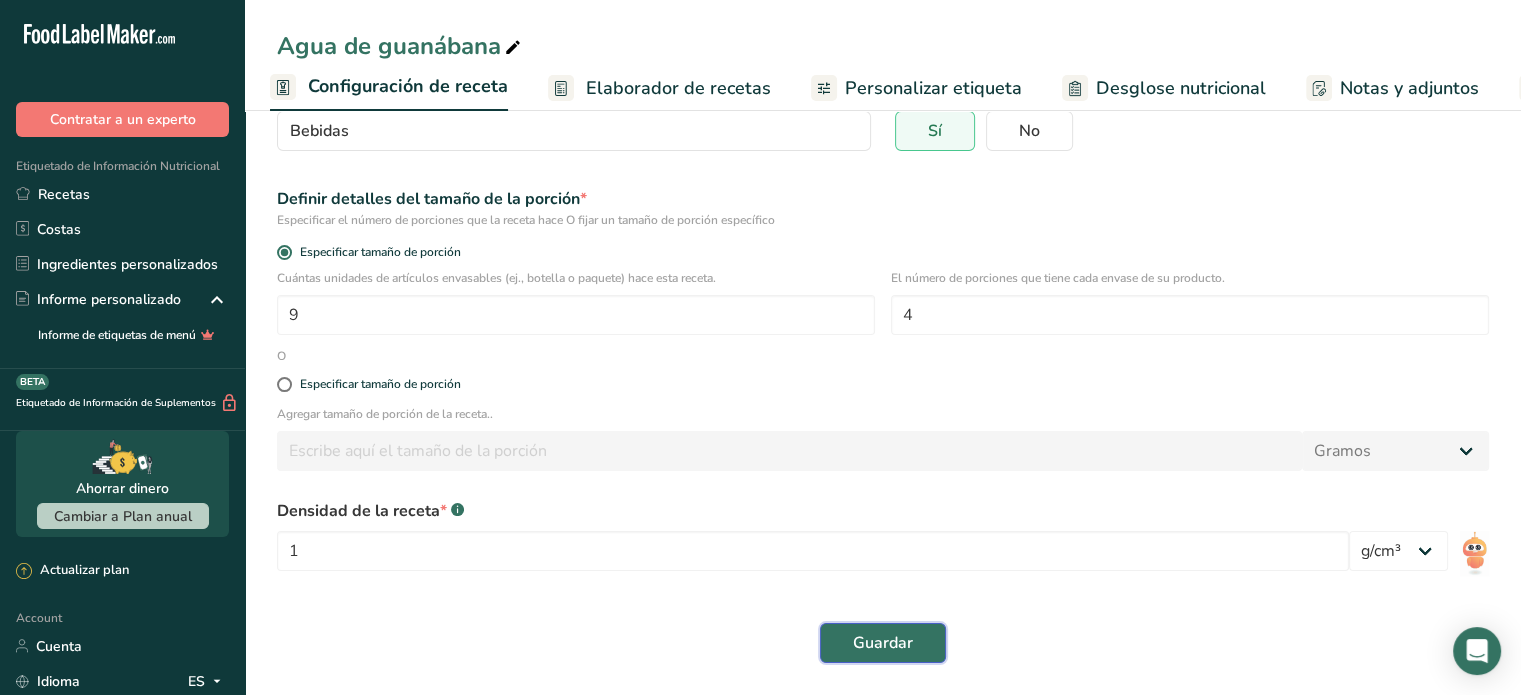 click on "Guardar" at bounding box center [883, 643] 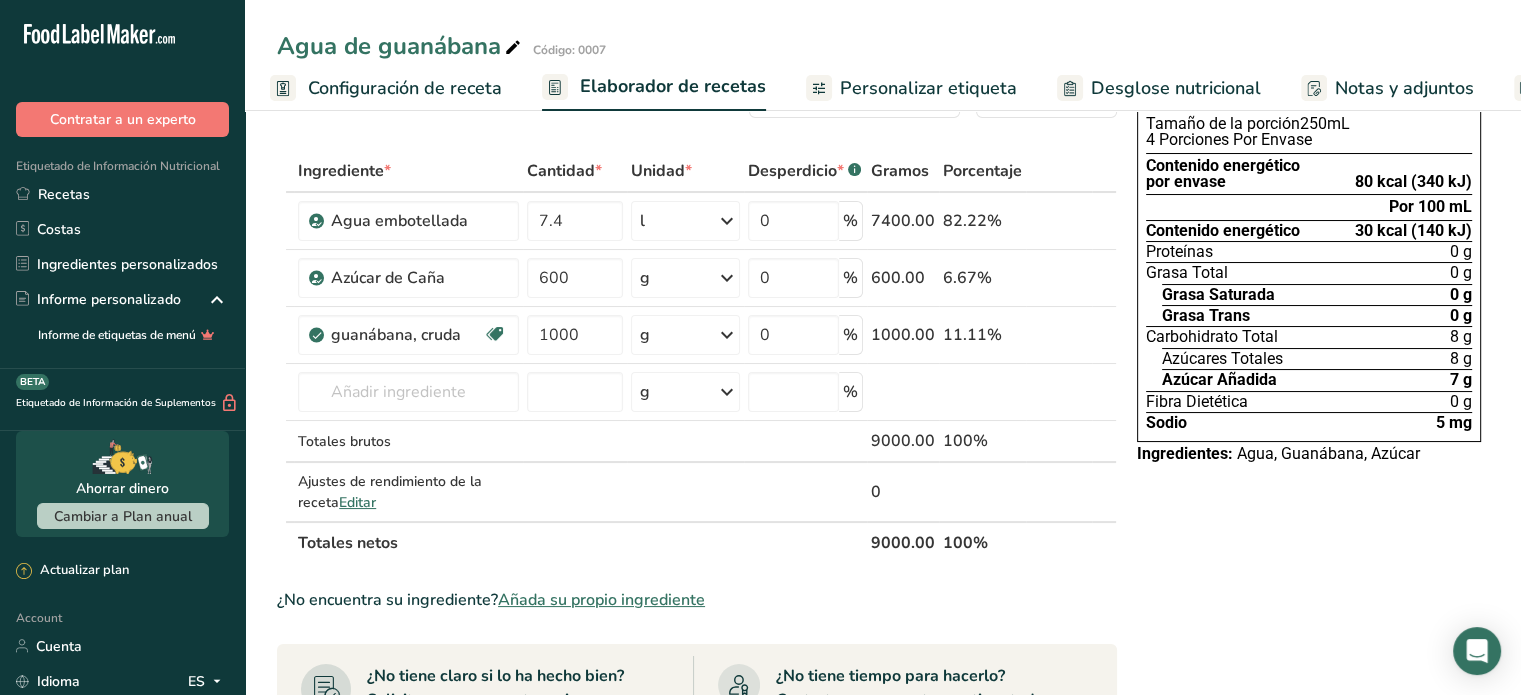 scroll, scrollTop: 0, scrollLeft: 0, axis: both 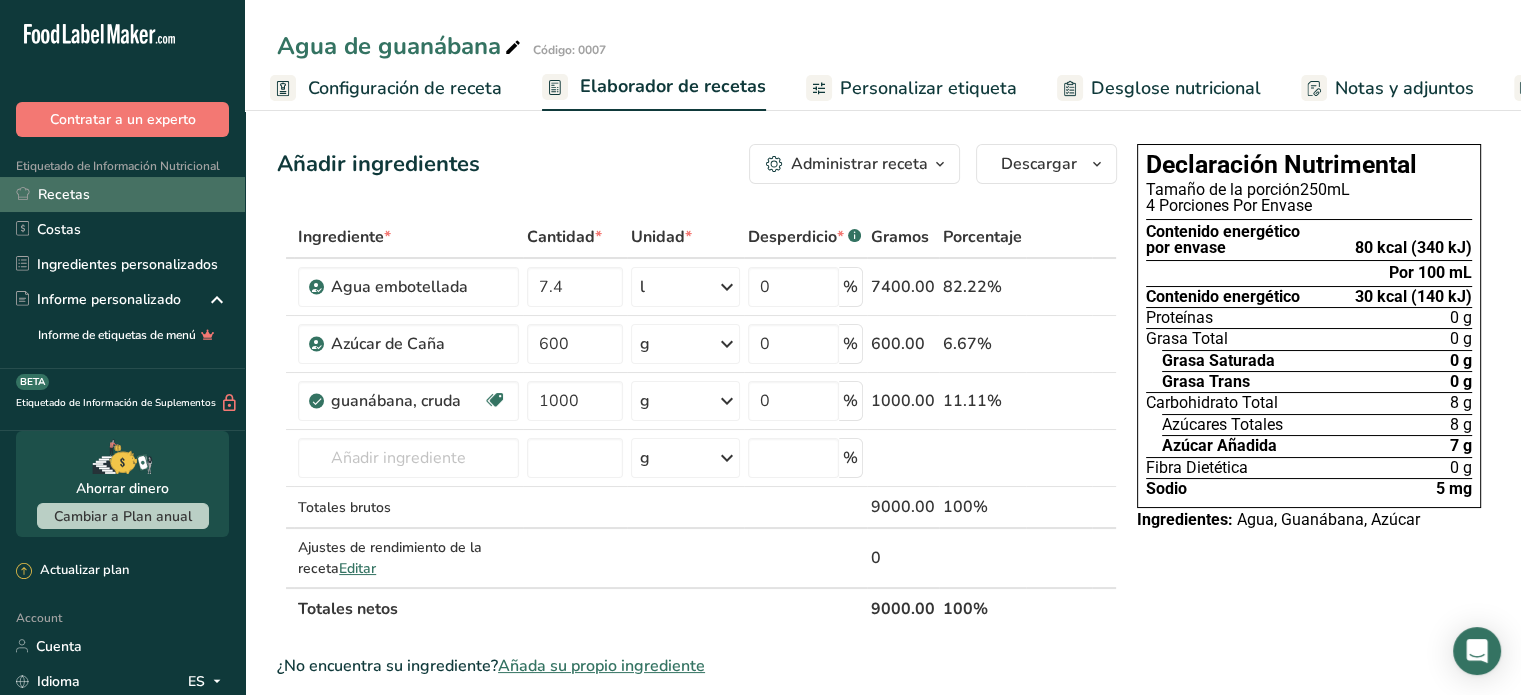 click on "Recetas" at bounding box center [122, 194] 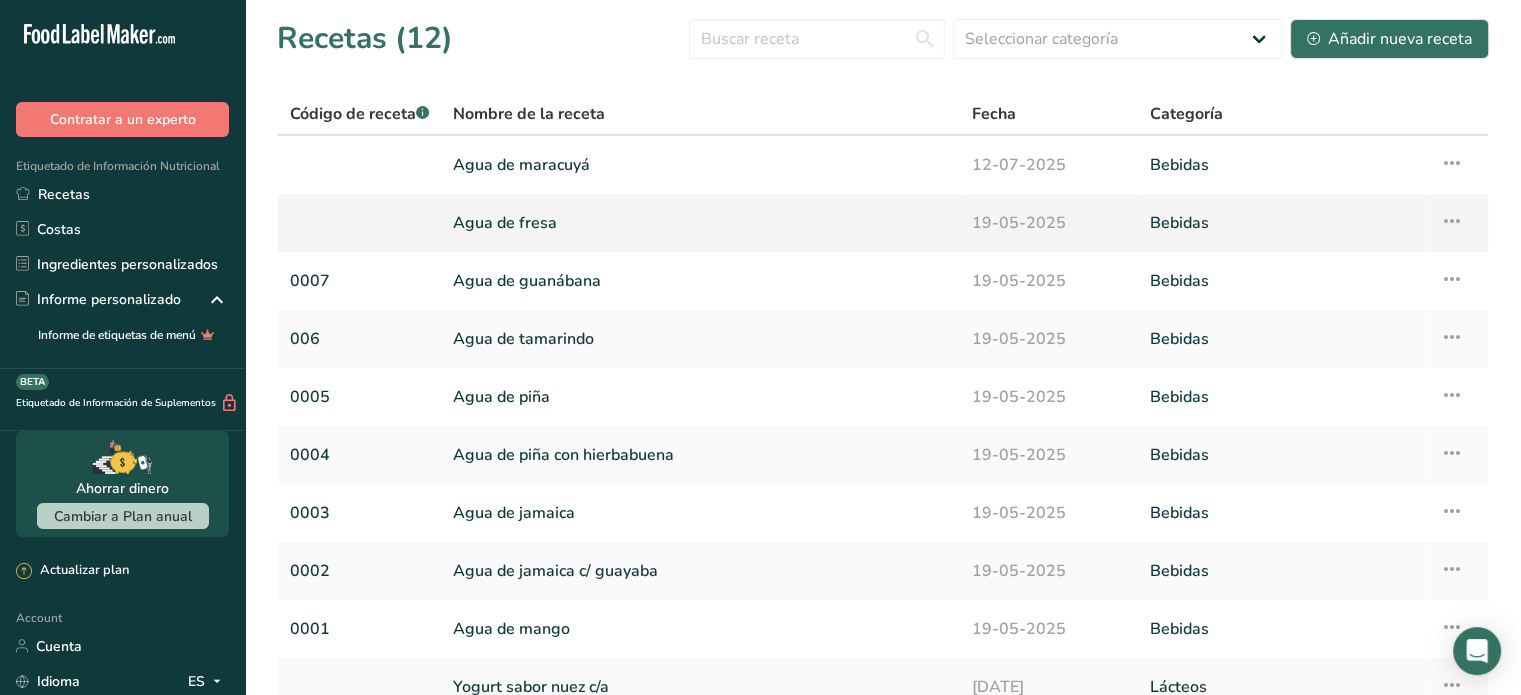 click at bounding box center (359, 223) 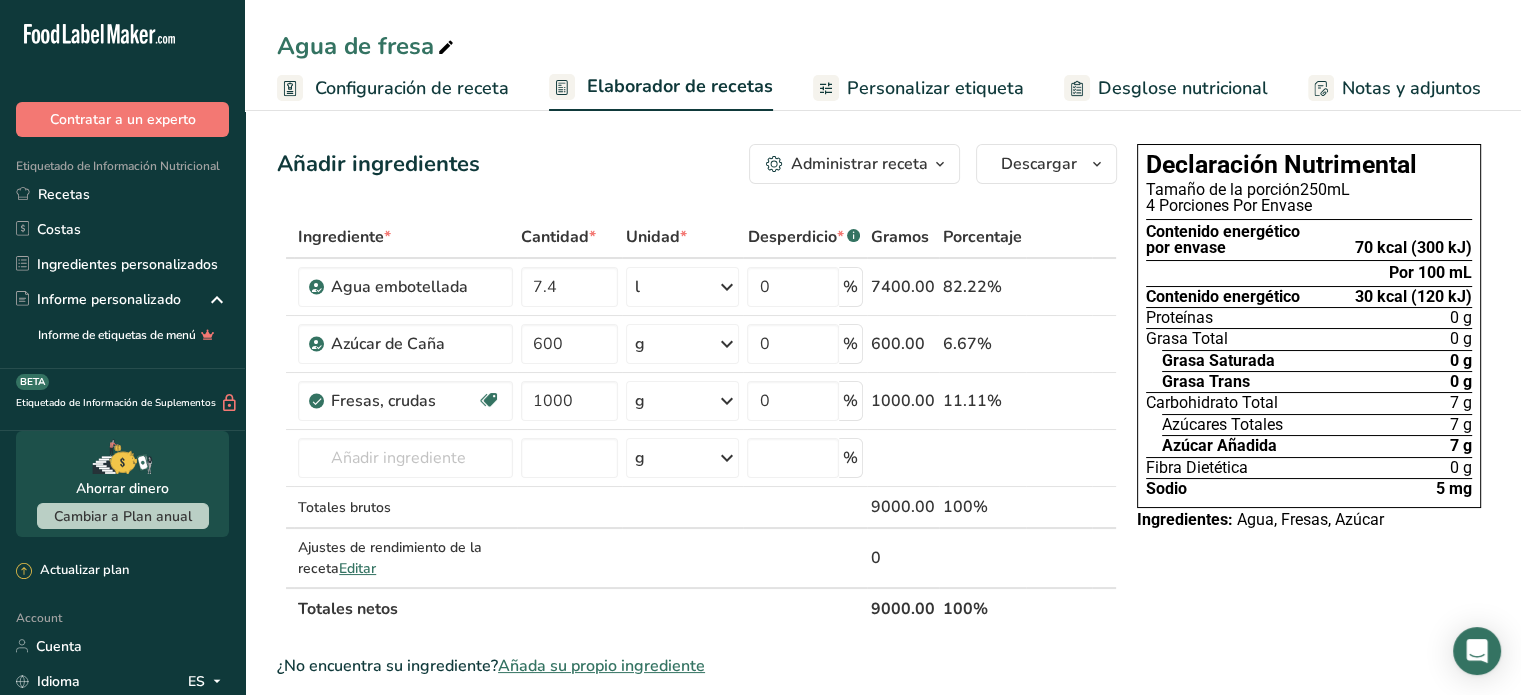 click on "Configuración de receta" at bounding box center (412, 88) 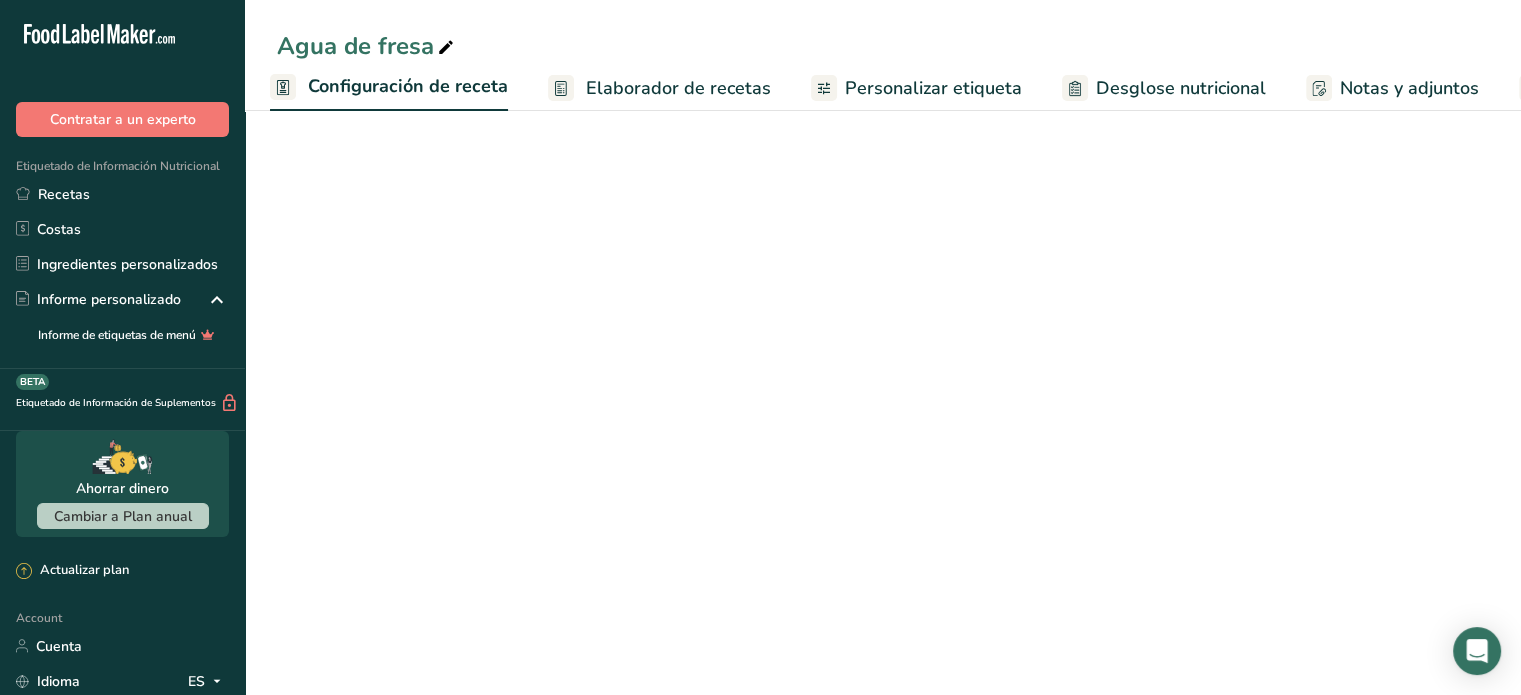 select on "22" 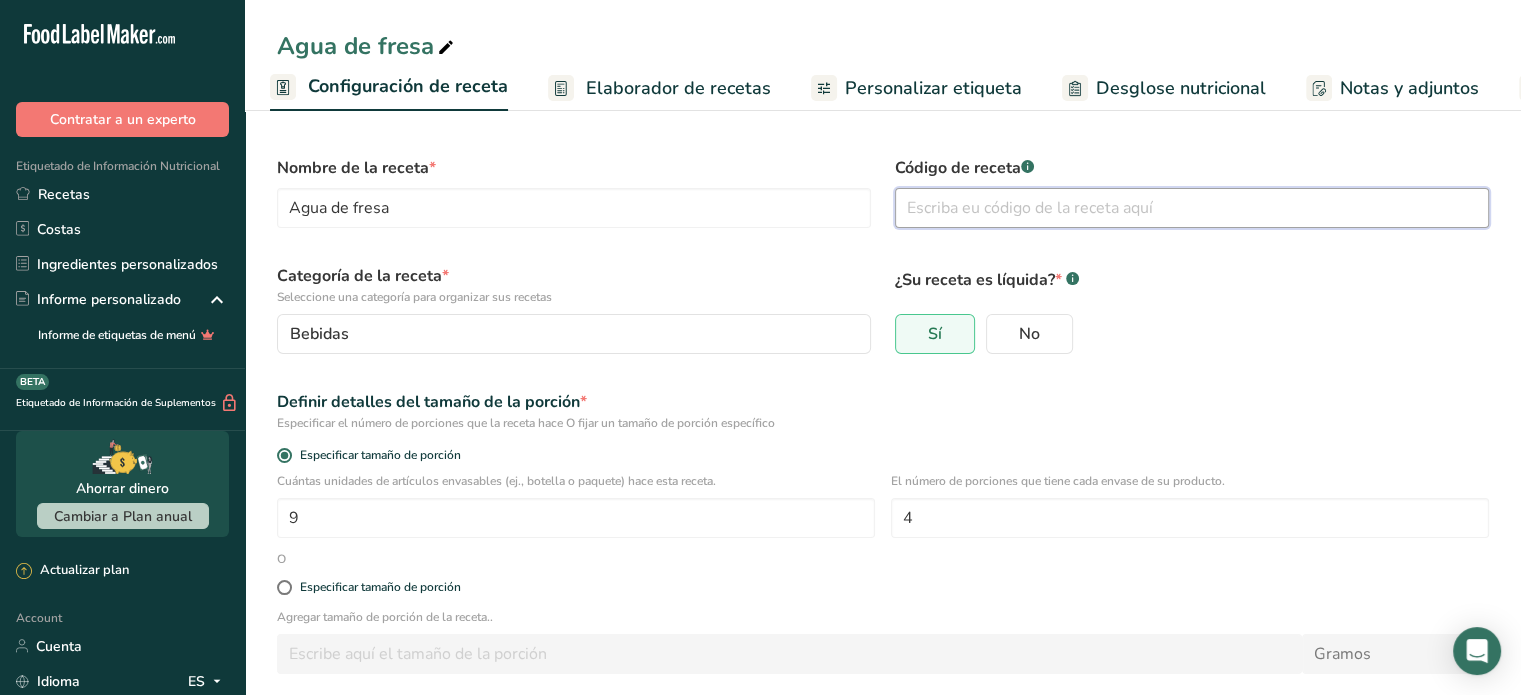 click at bounding box center (1192, 208) 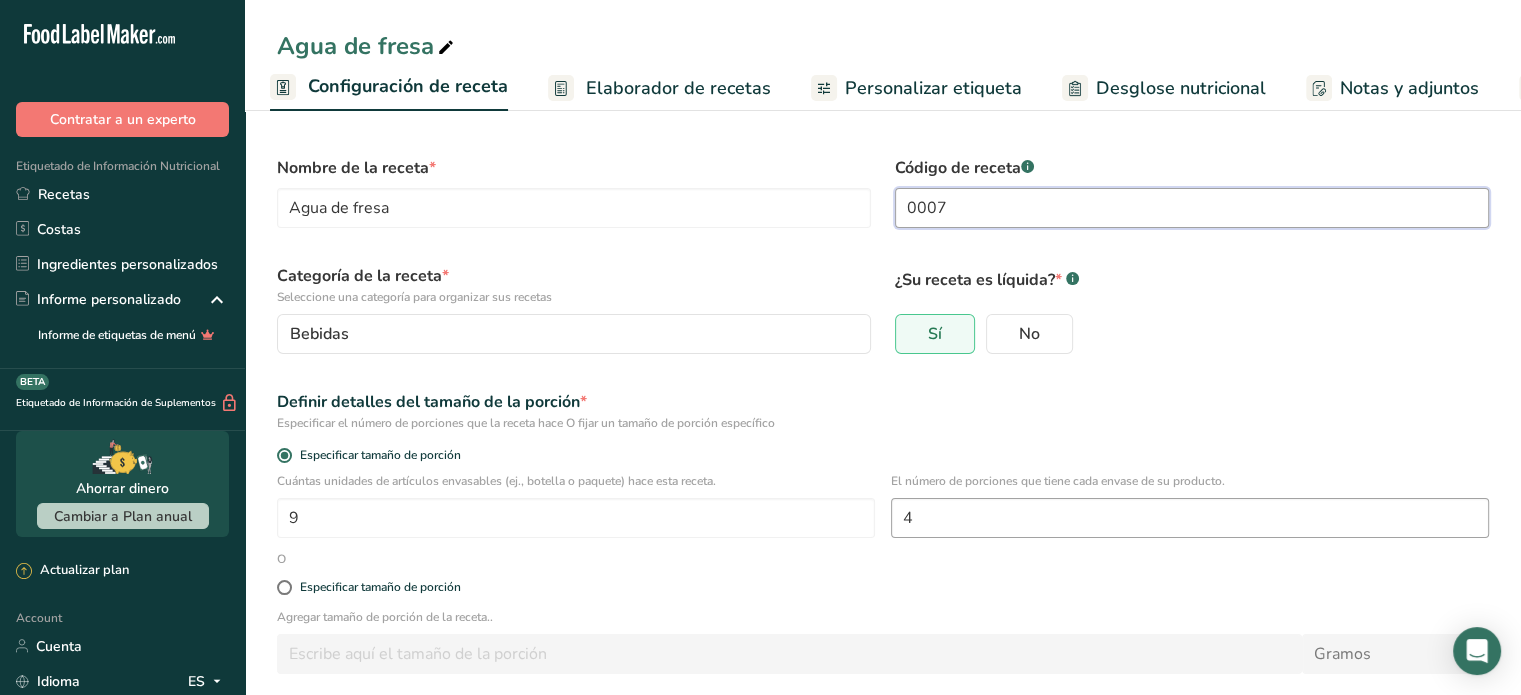 scroll, scrollTop: 203, scrollLeft: 0, axis: vertical 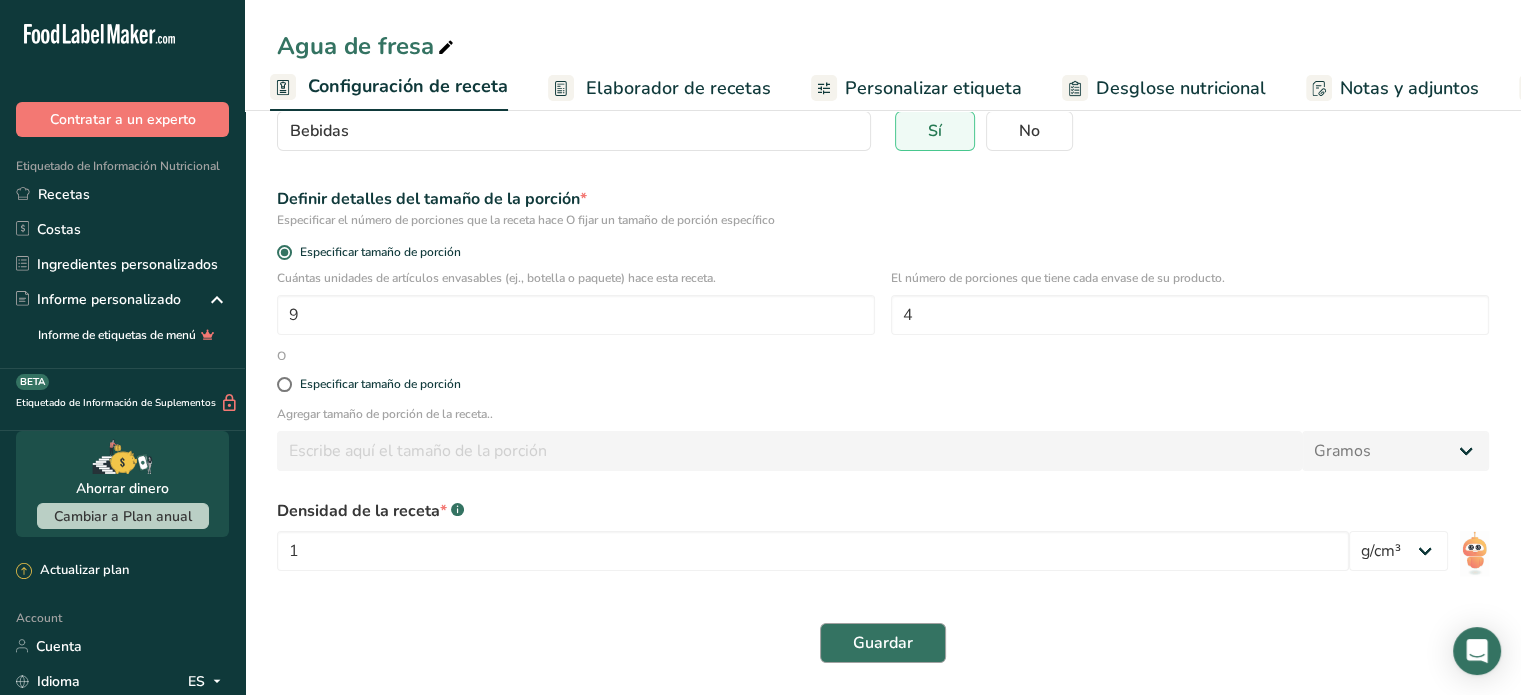 type on "0007" 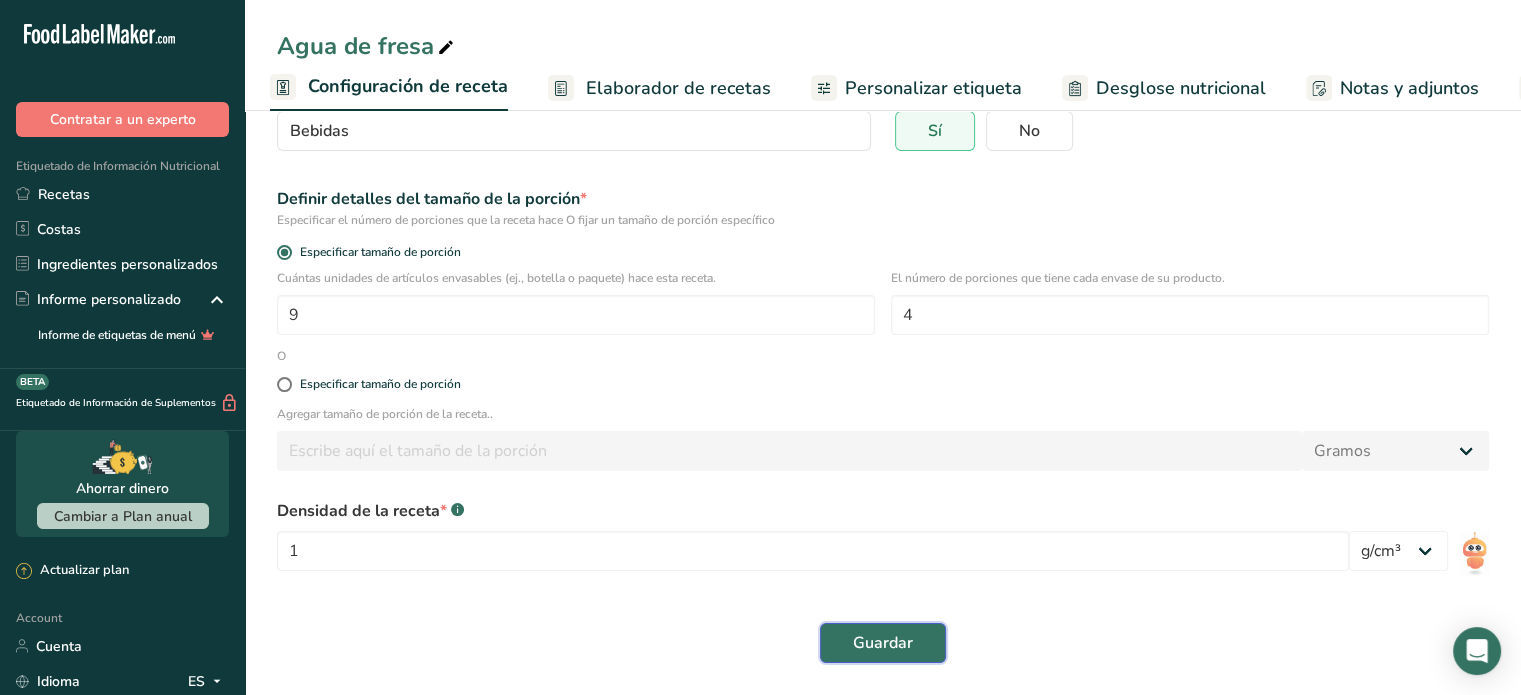 click on "Guardar" at bounding box center (883, 643) 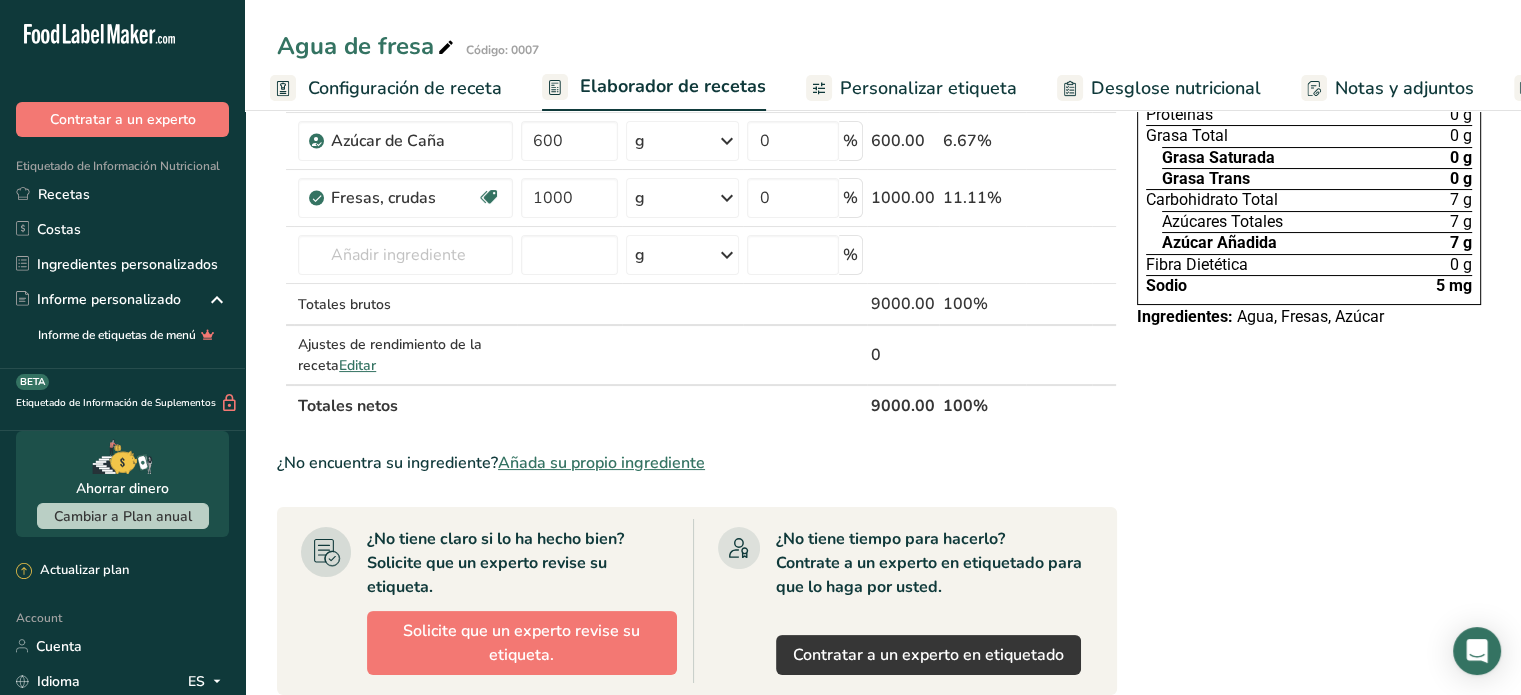 scroll, scrollTop: 0, scrollLeft: 0, axis: both 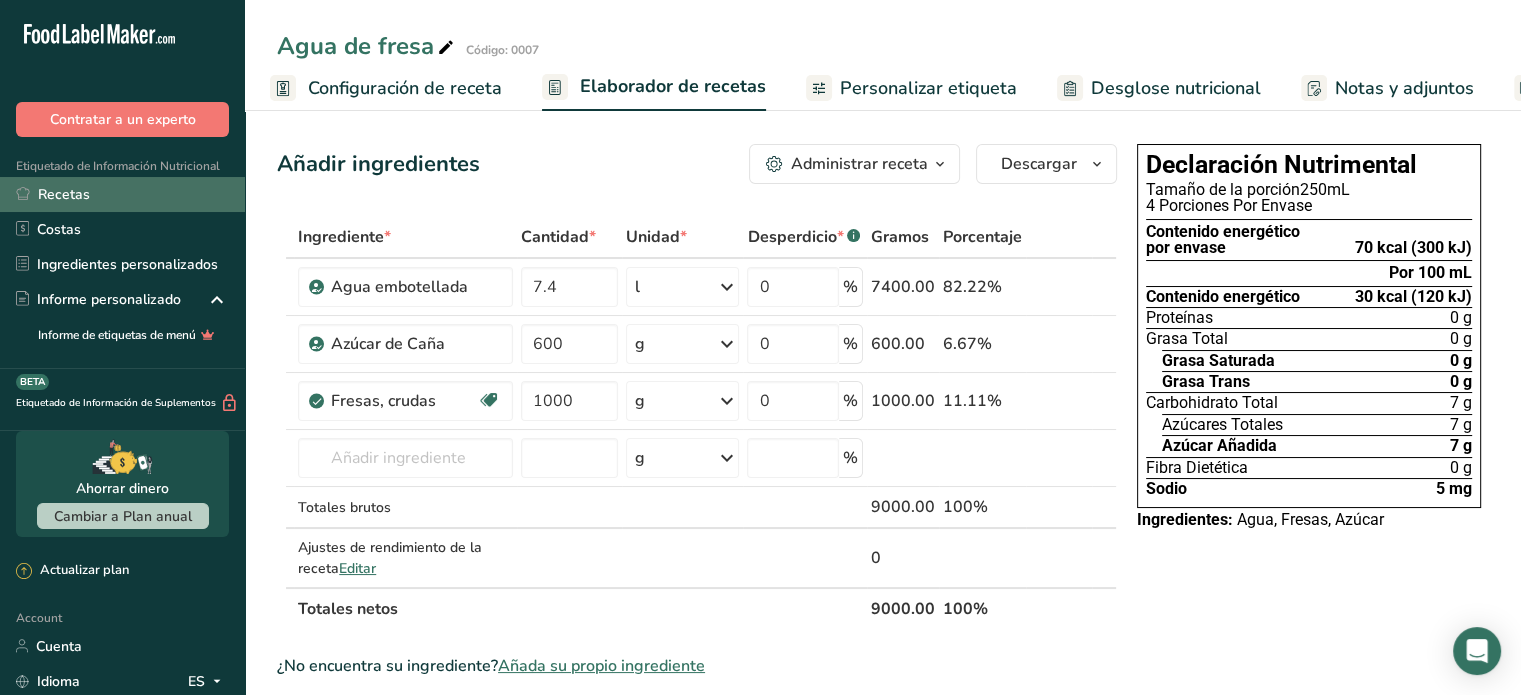click on "Recetas" at bounding box center (122, 194) 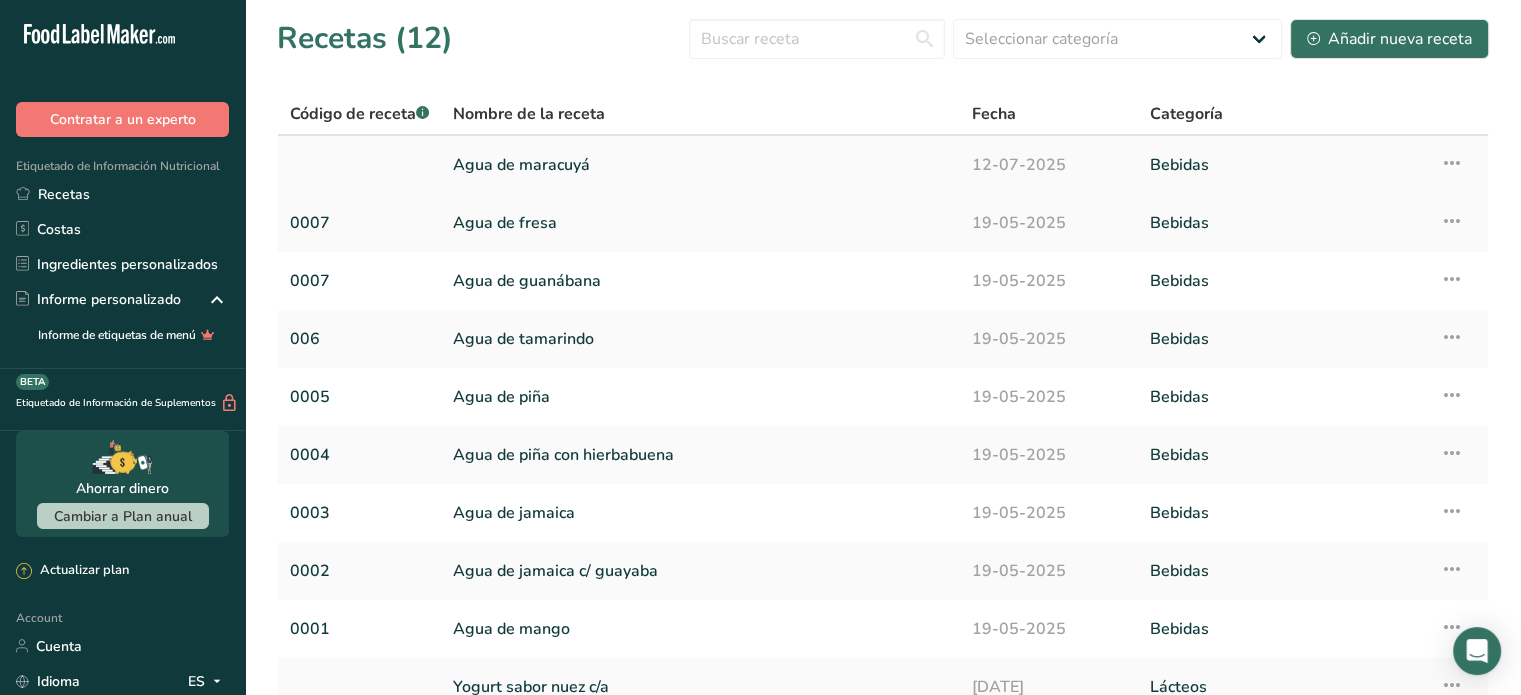 click at bounding box center (359, 165) 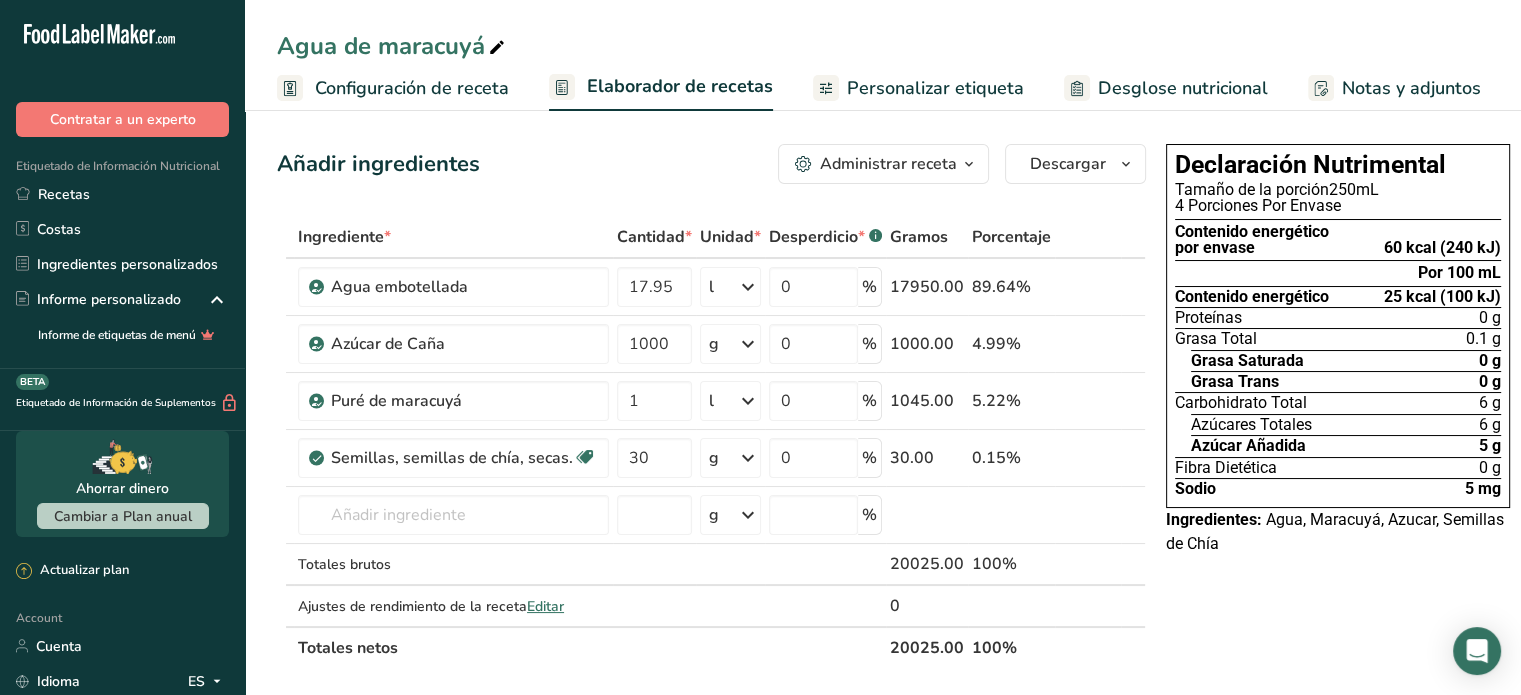 click on "Configuración de receta" at bounding box center (412, 88) 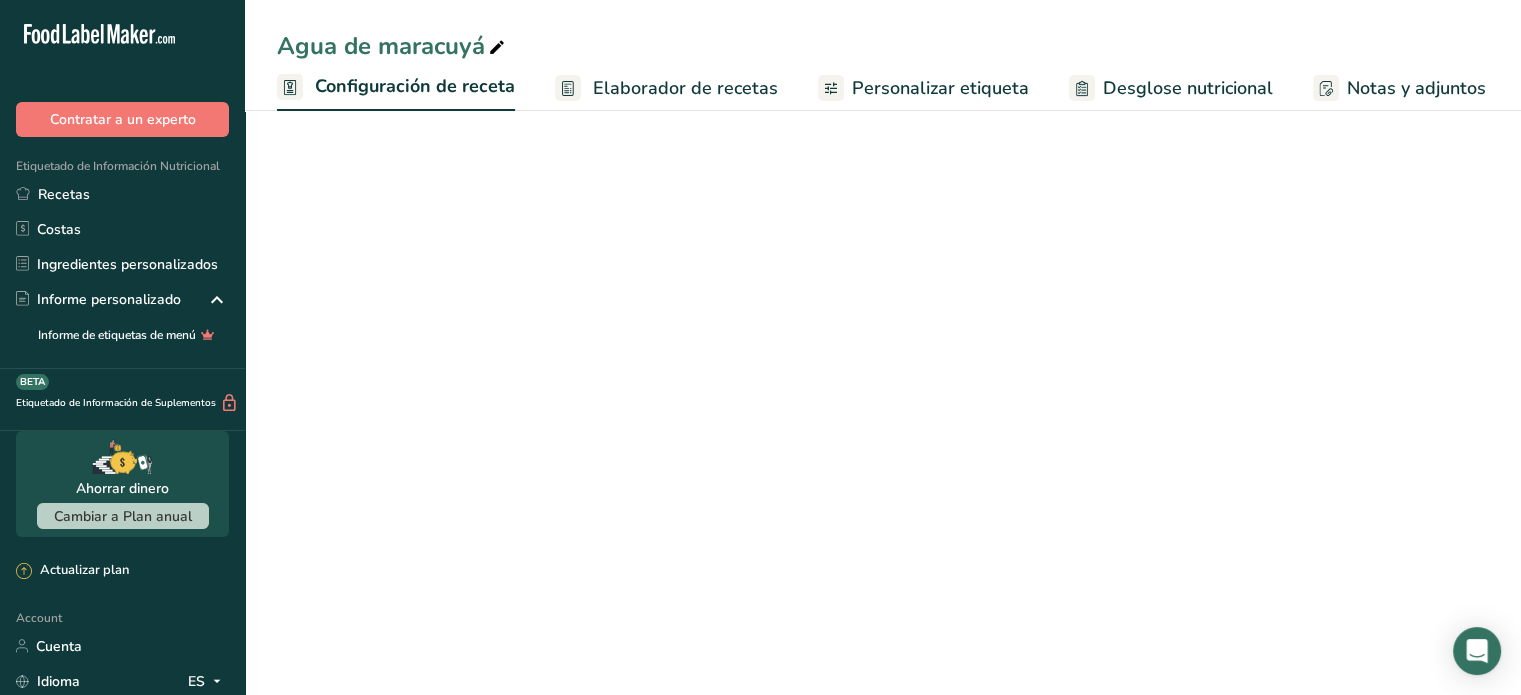 scroll, scrollTop: 0, scrollLeft: 7, axis: horizontal 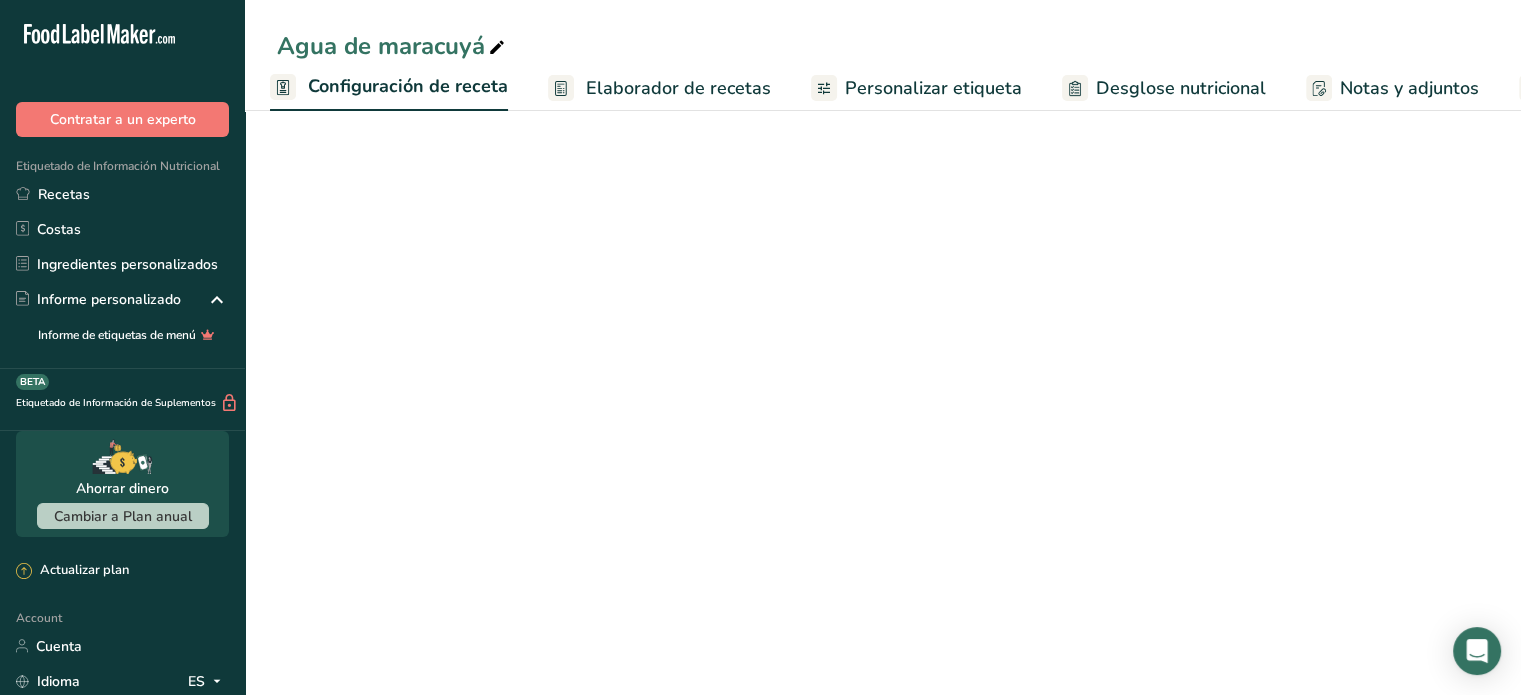 select on "22" 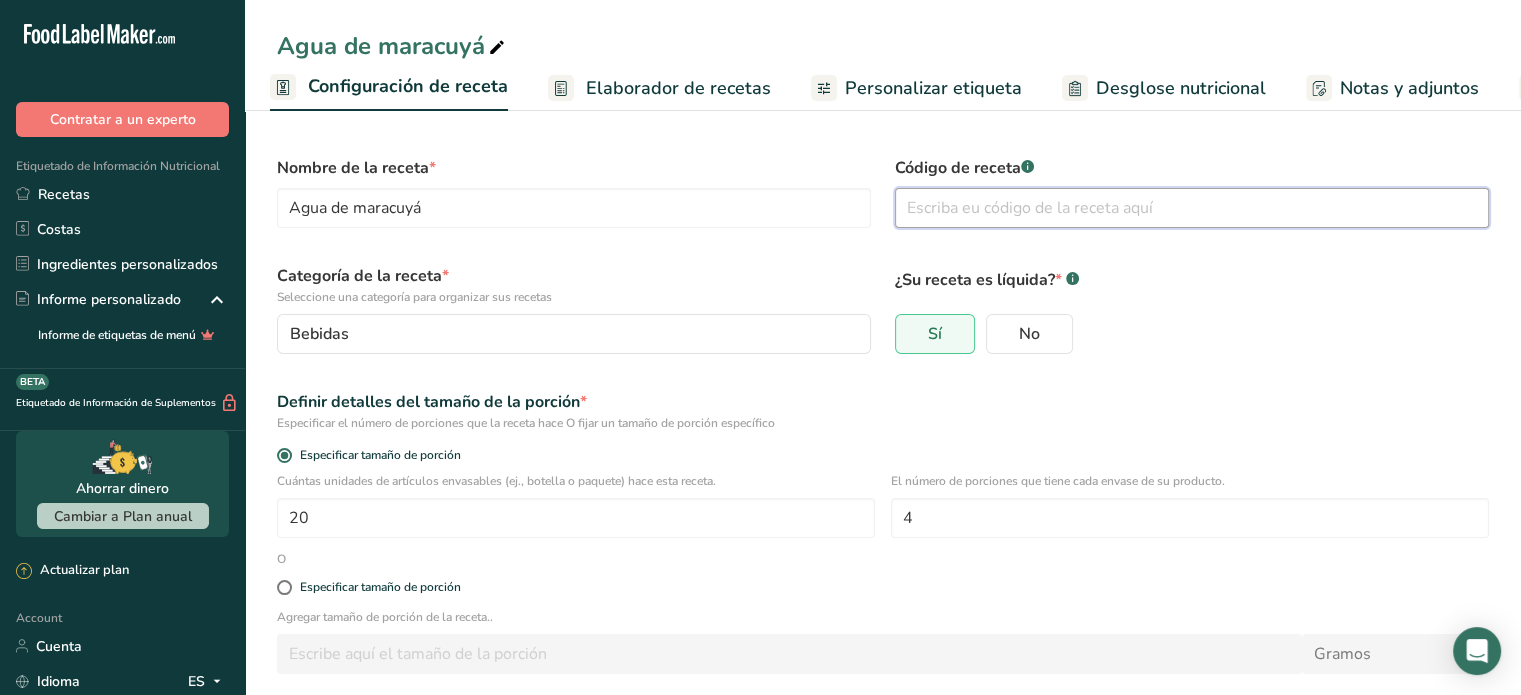 click at bounding box center [1192, 208] 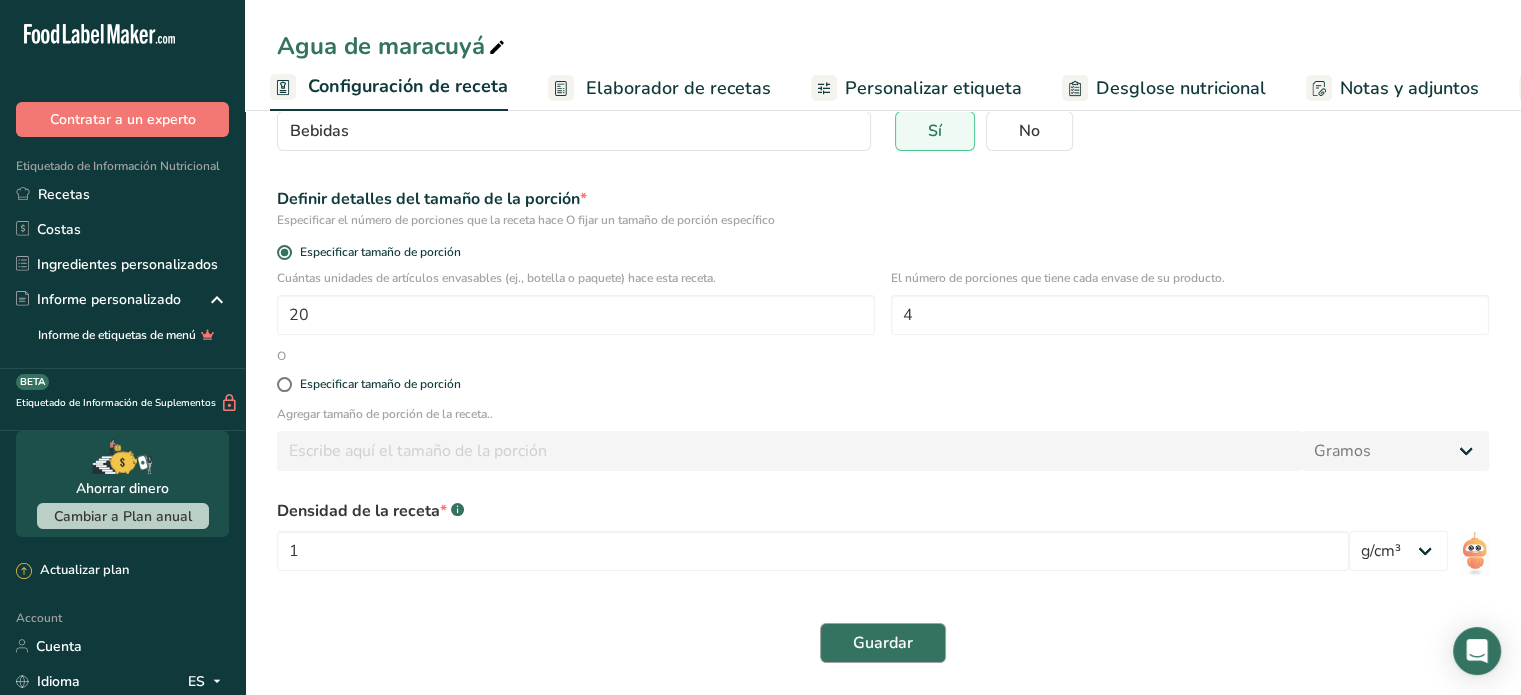 scroll, scrollTop: 202, scrollLeft: 0, axis: vertical 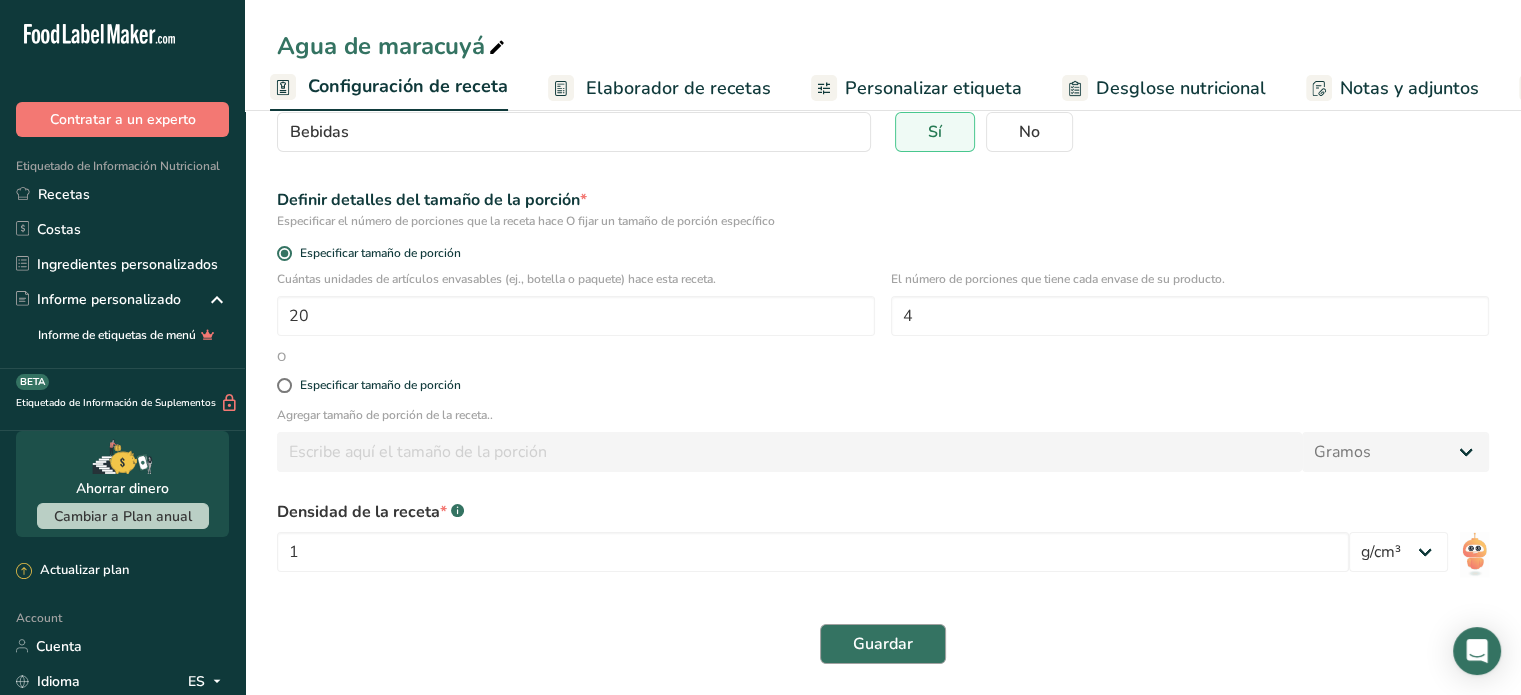 type on "0008" 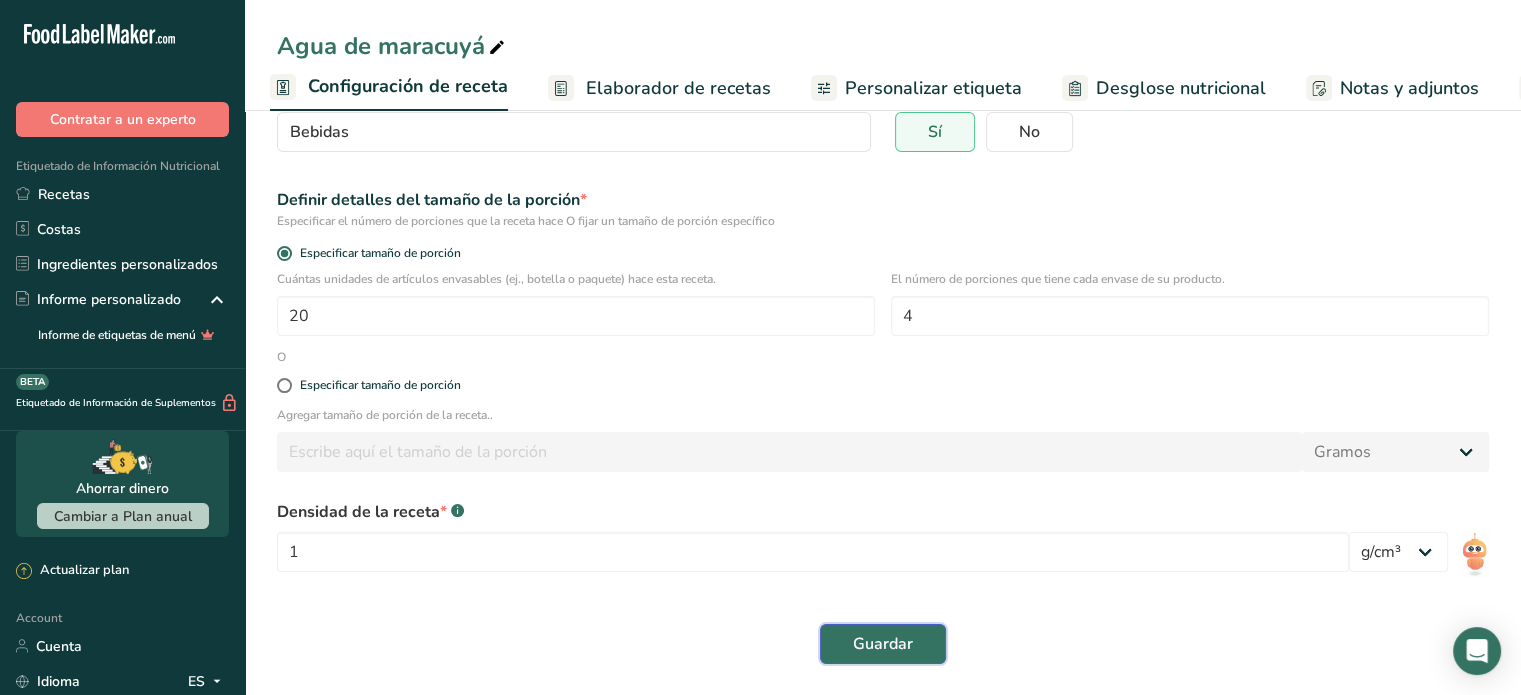 click on "Guardar" at bounding box center [883, 644] 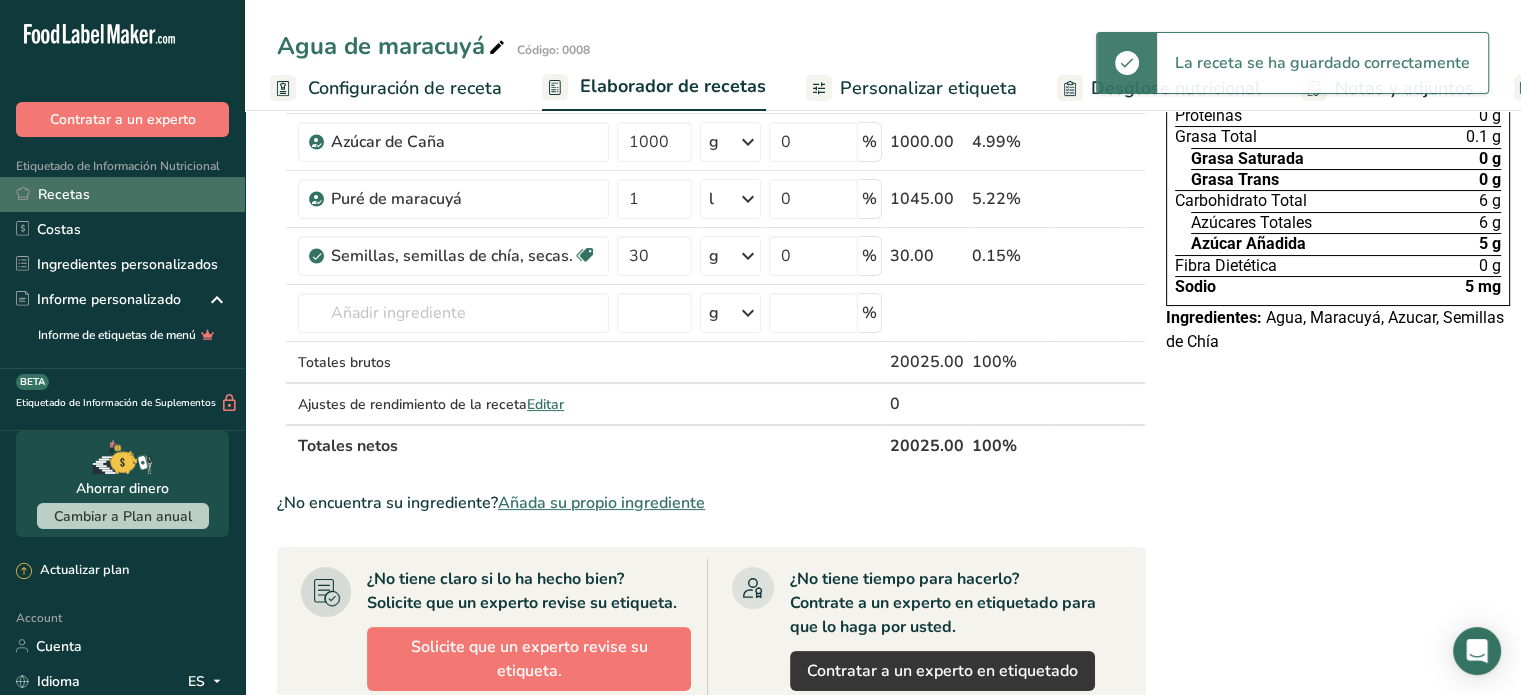 click on "Recetas" at bounding box center [122, 194] 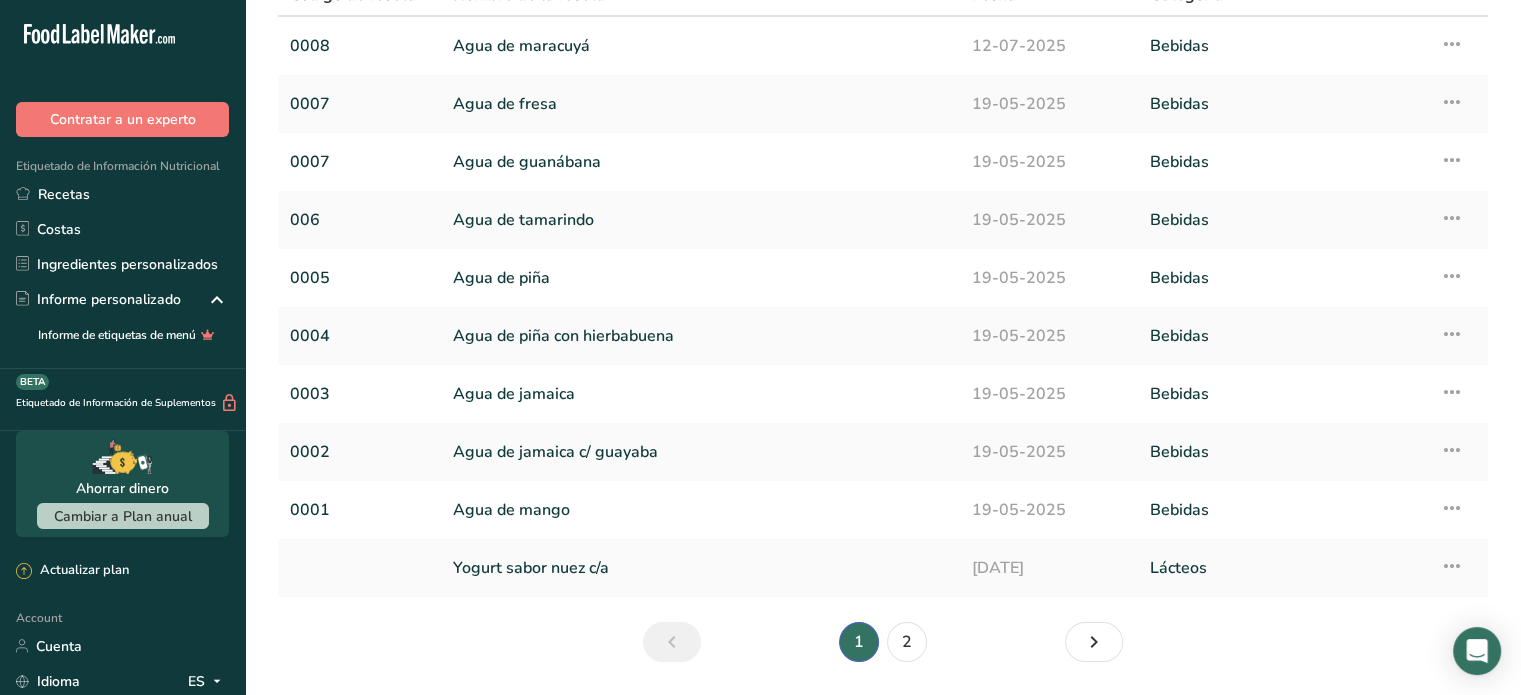 scroll, scrollTop: 108, scrollLeft: 0, axis: vertical 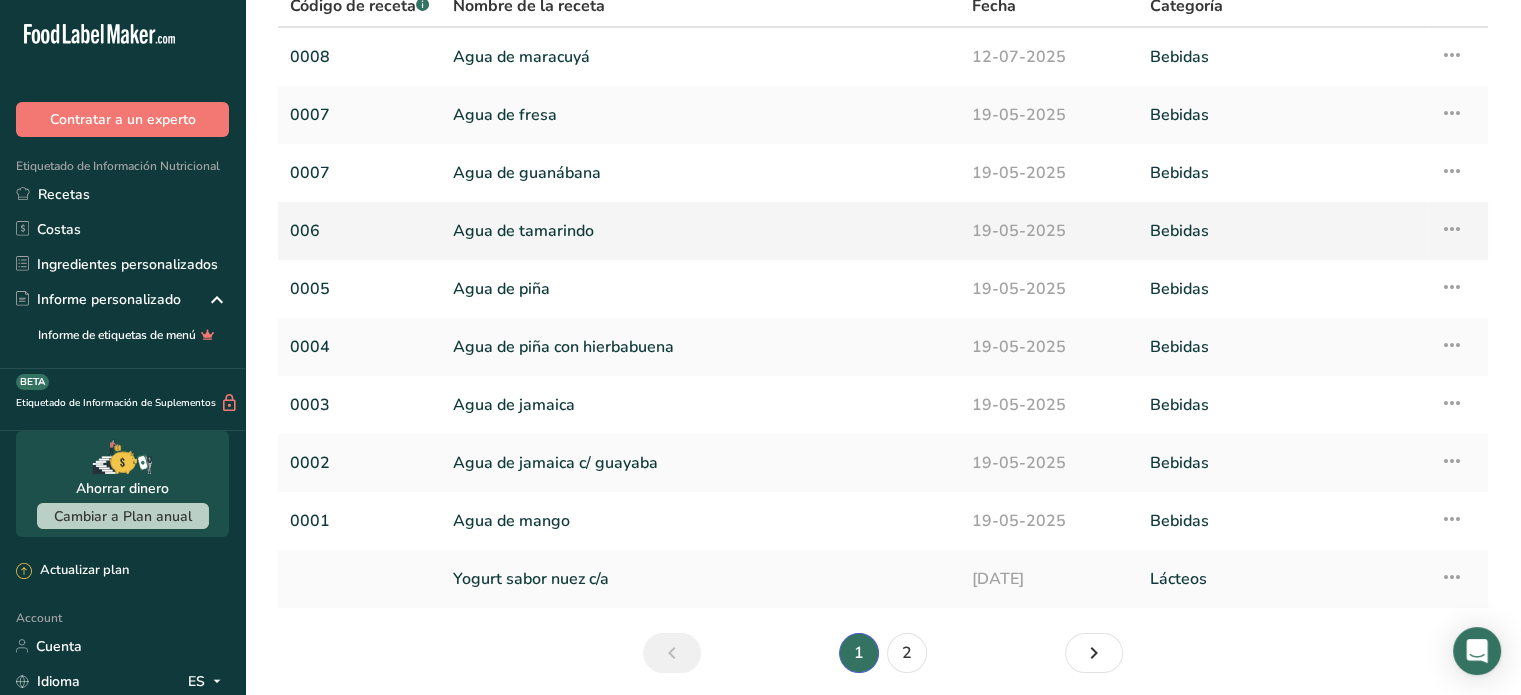 click on "006" at bounding box center (359, 231) 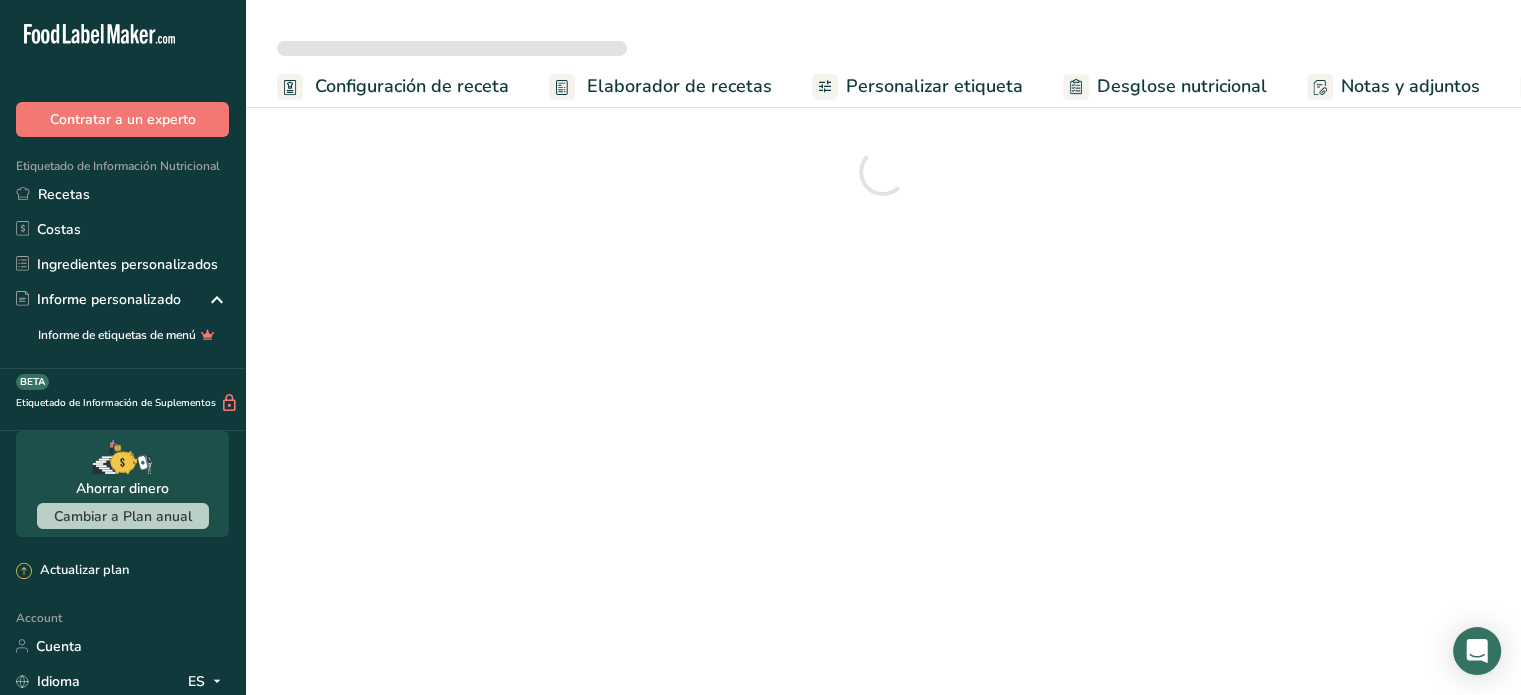 scroll, scrollTop: 0, scrollLeft: 0, axis: both 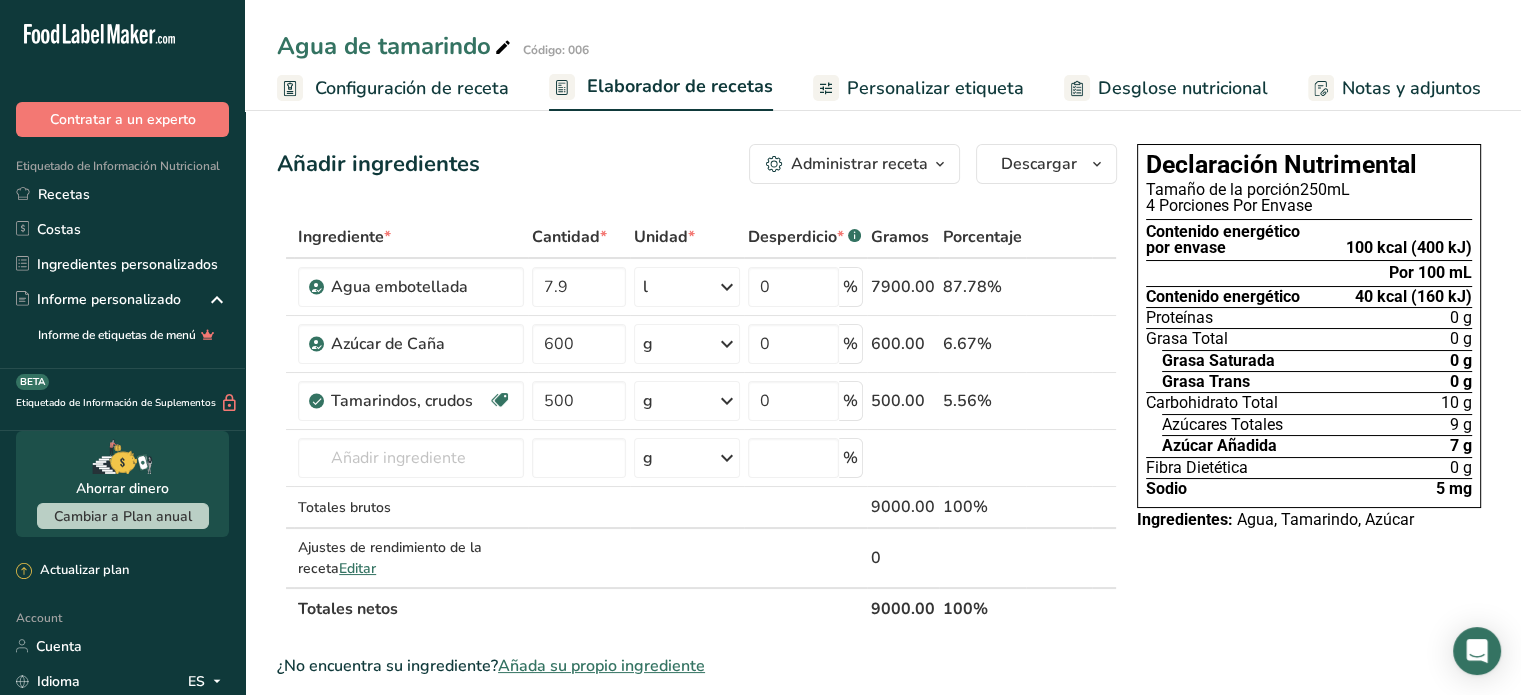 click on "Configuración de receta" at bounding box center [412, 88] 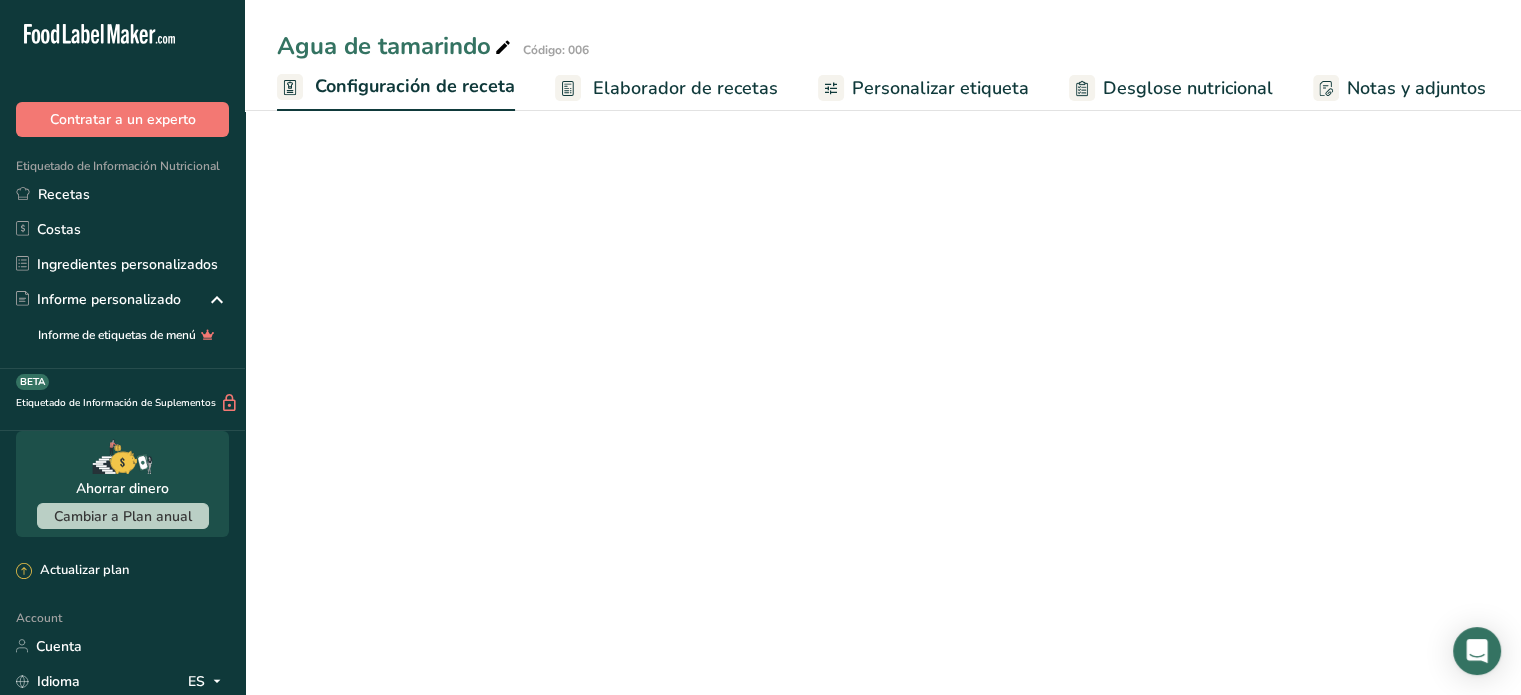 scroll, scrollTop: 0, scrollLeft: 7, axis: horizontal 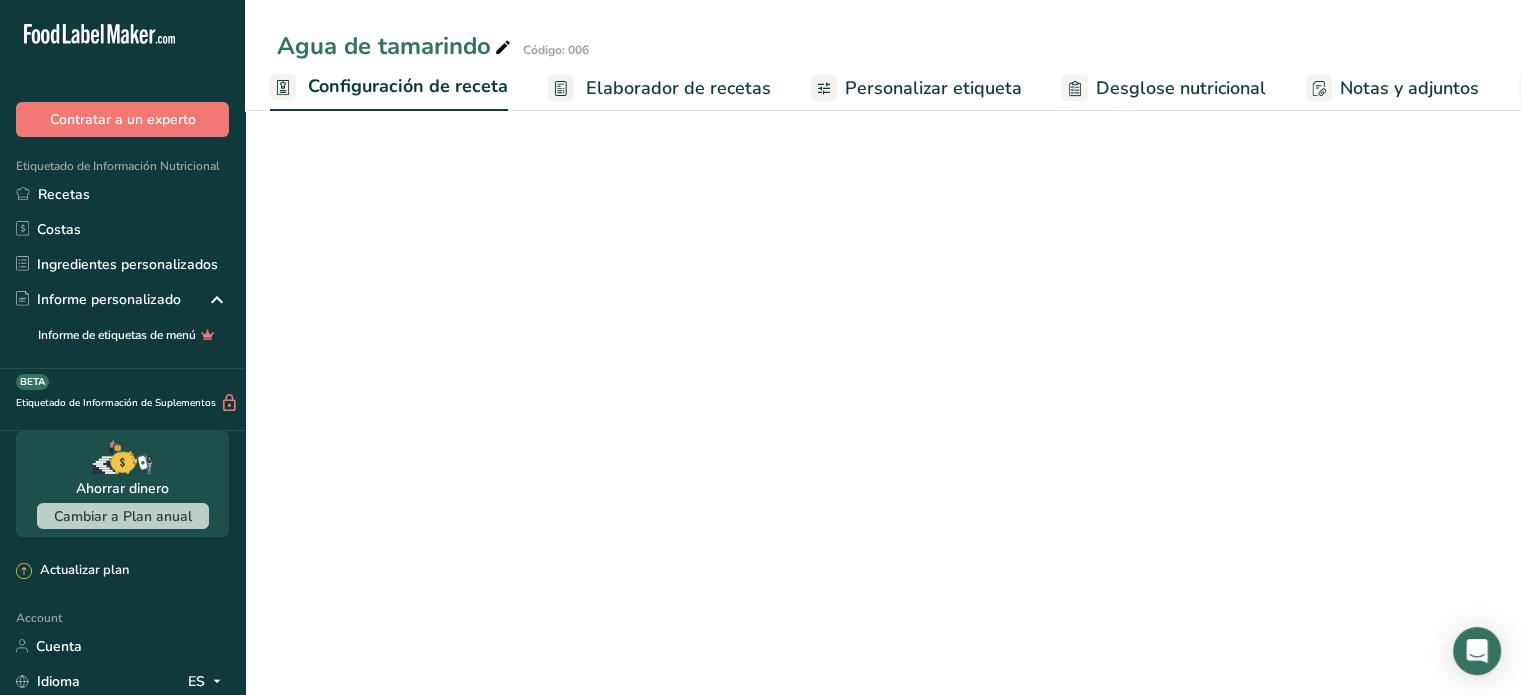 select on "22" 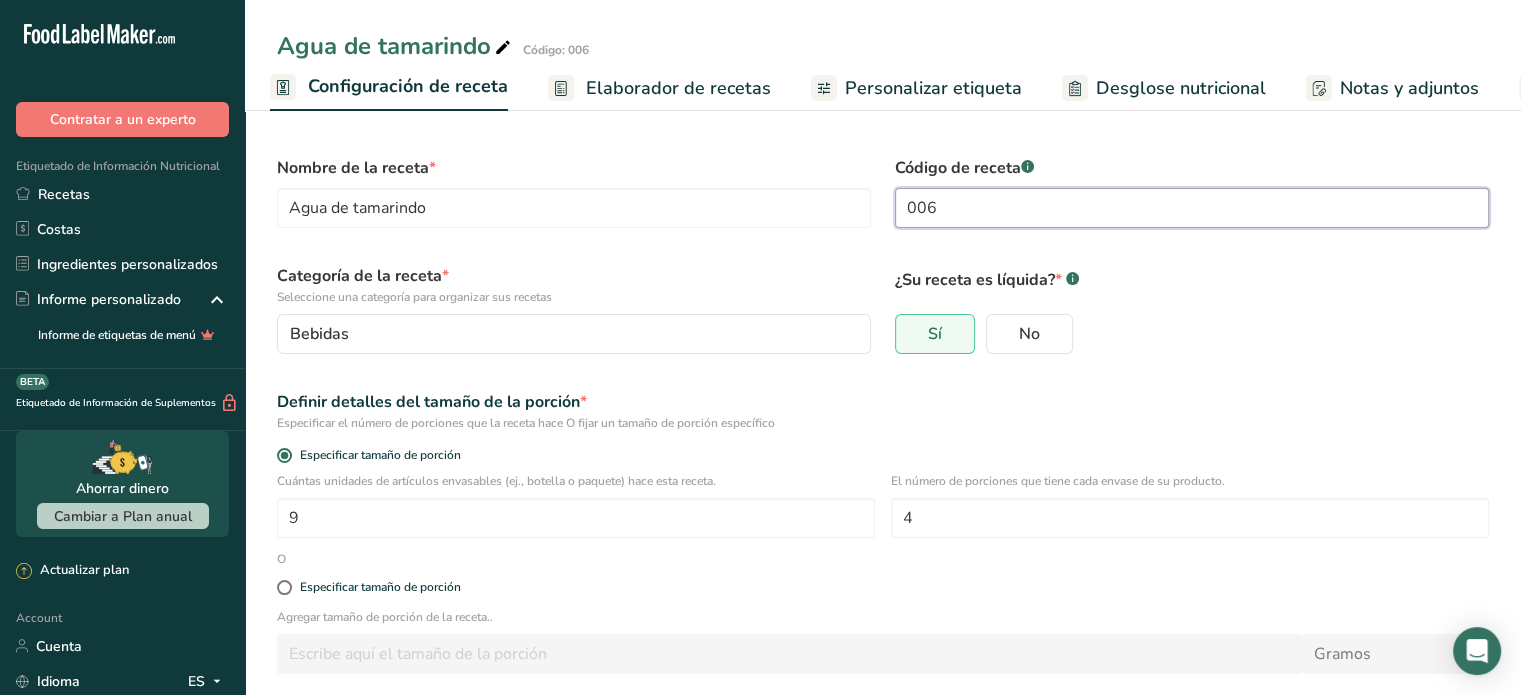 click on "006" at bounding box center [1192, 208] 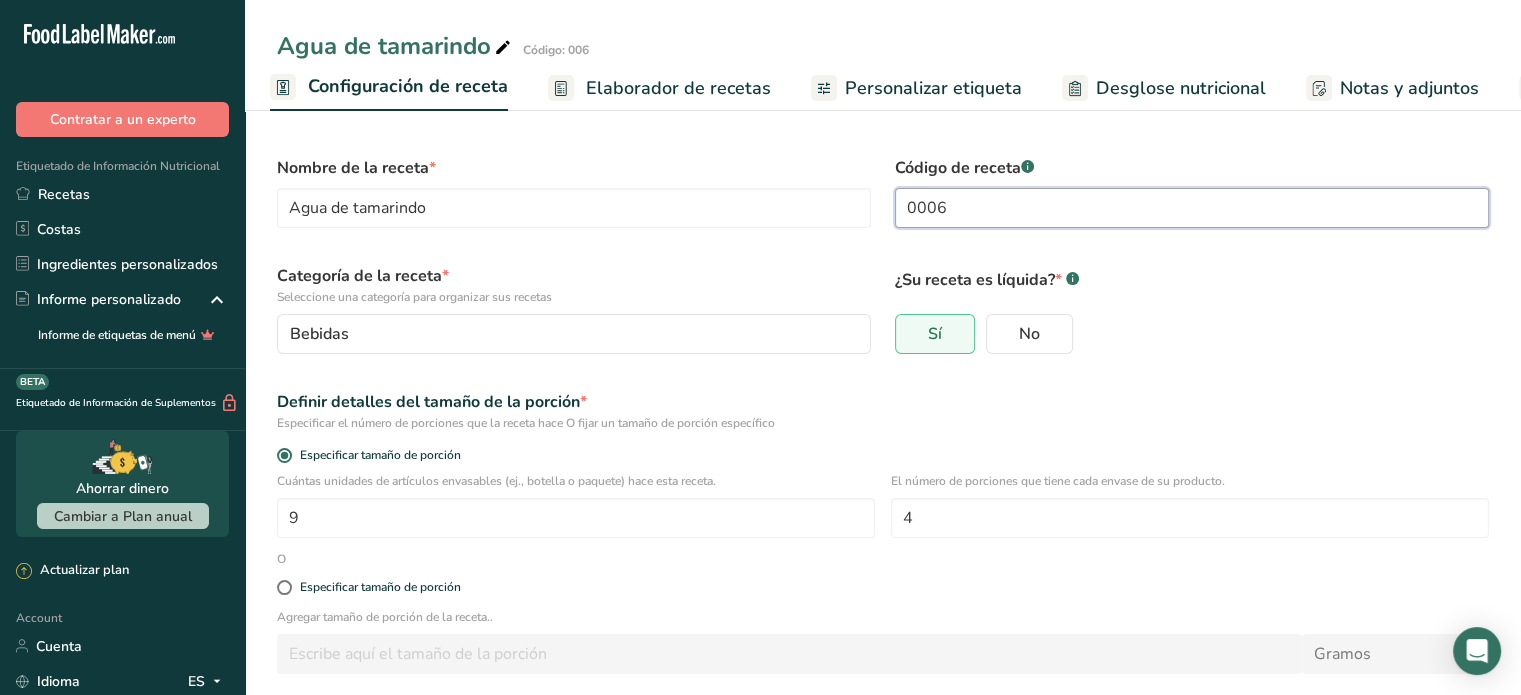 scroll, scrollTop: 203, scrollLeft: 0, axis: vertical 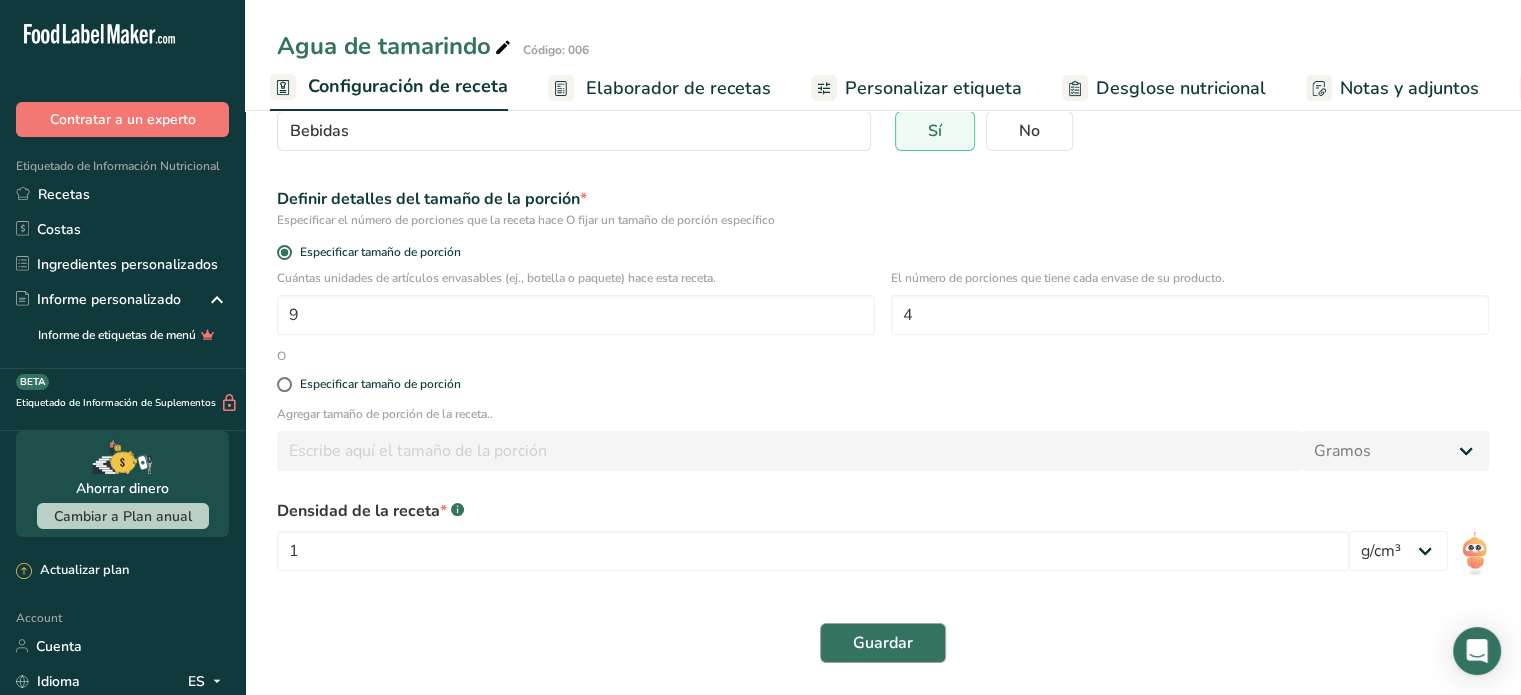 type on "0006" 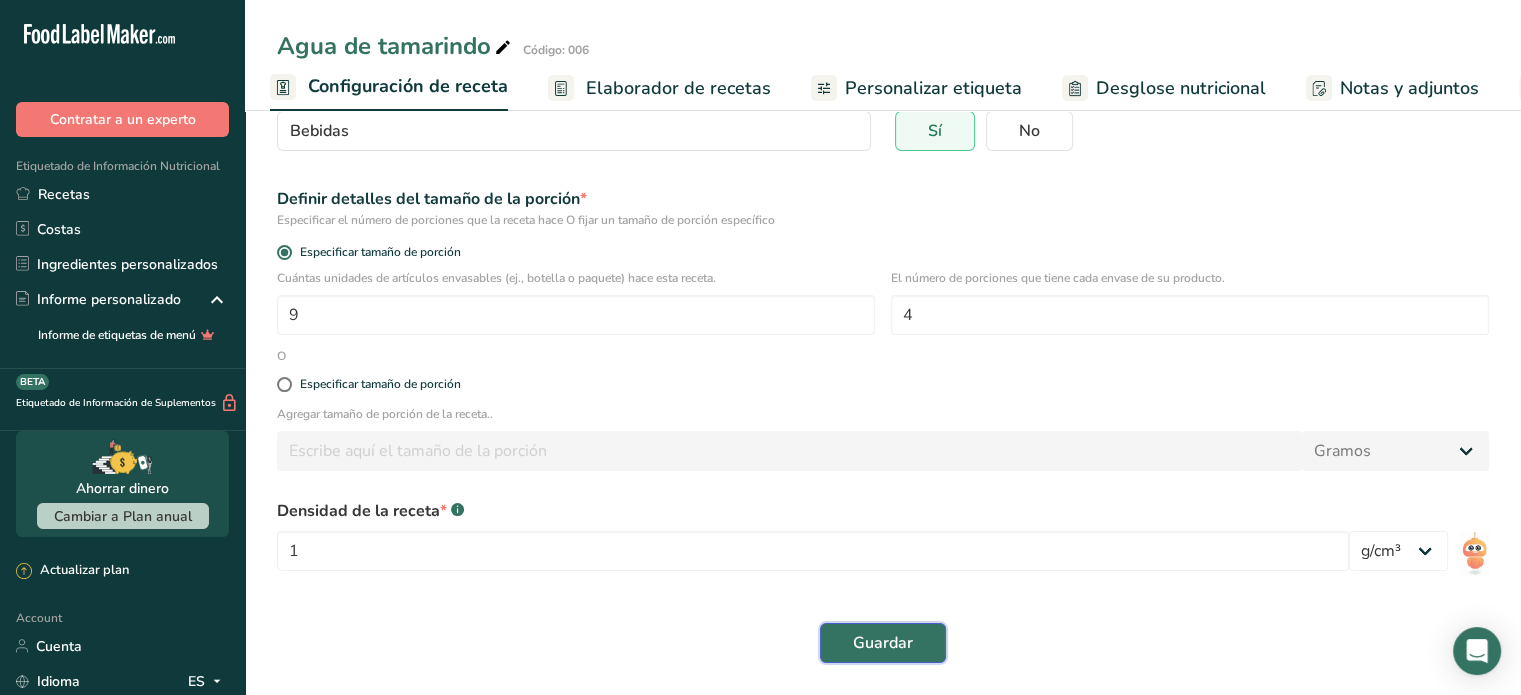 click on "Guardar" at bounding box center (883, 643) 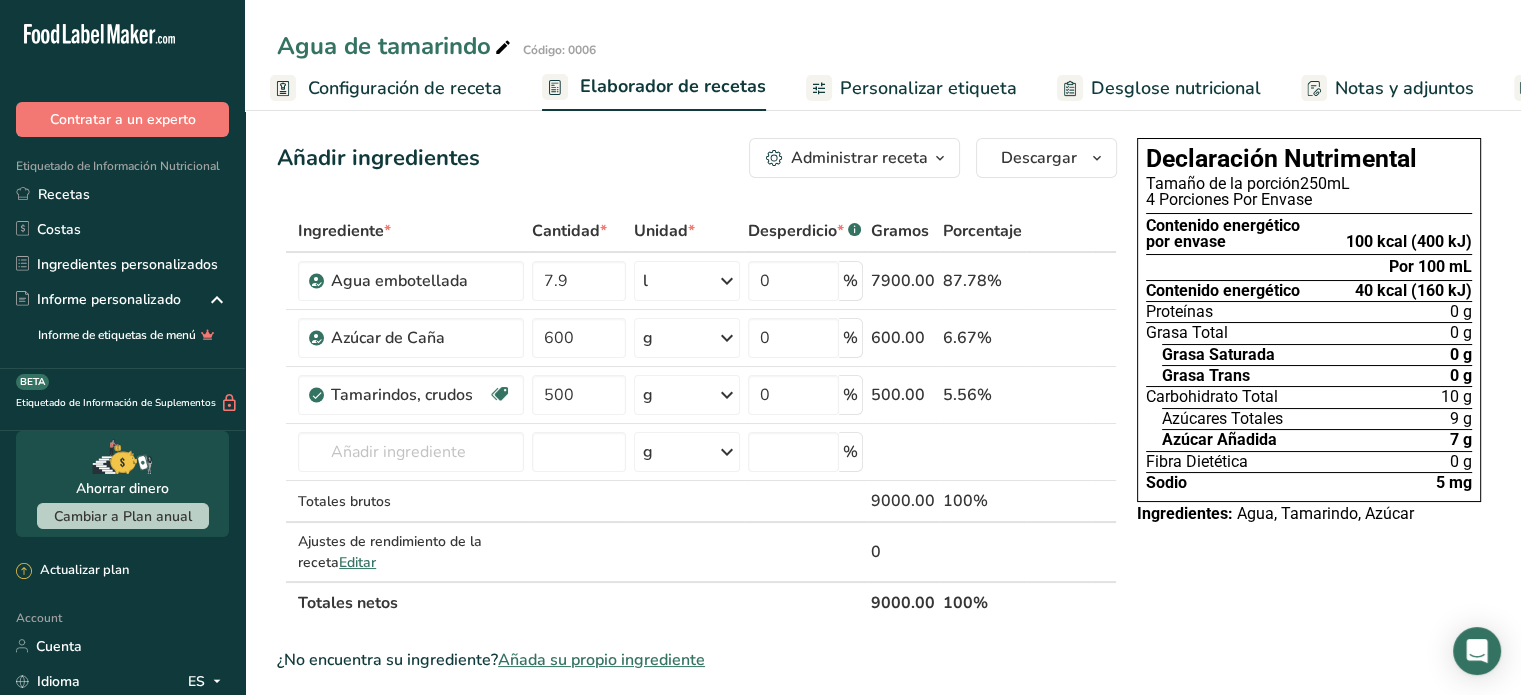scroll, scrollTop: 0, scrollLeft: 0, axis: both 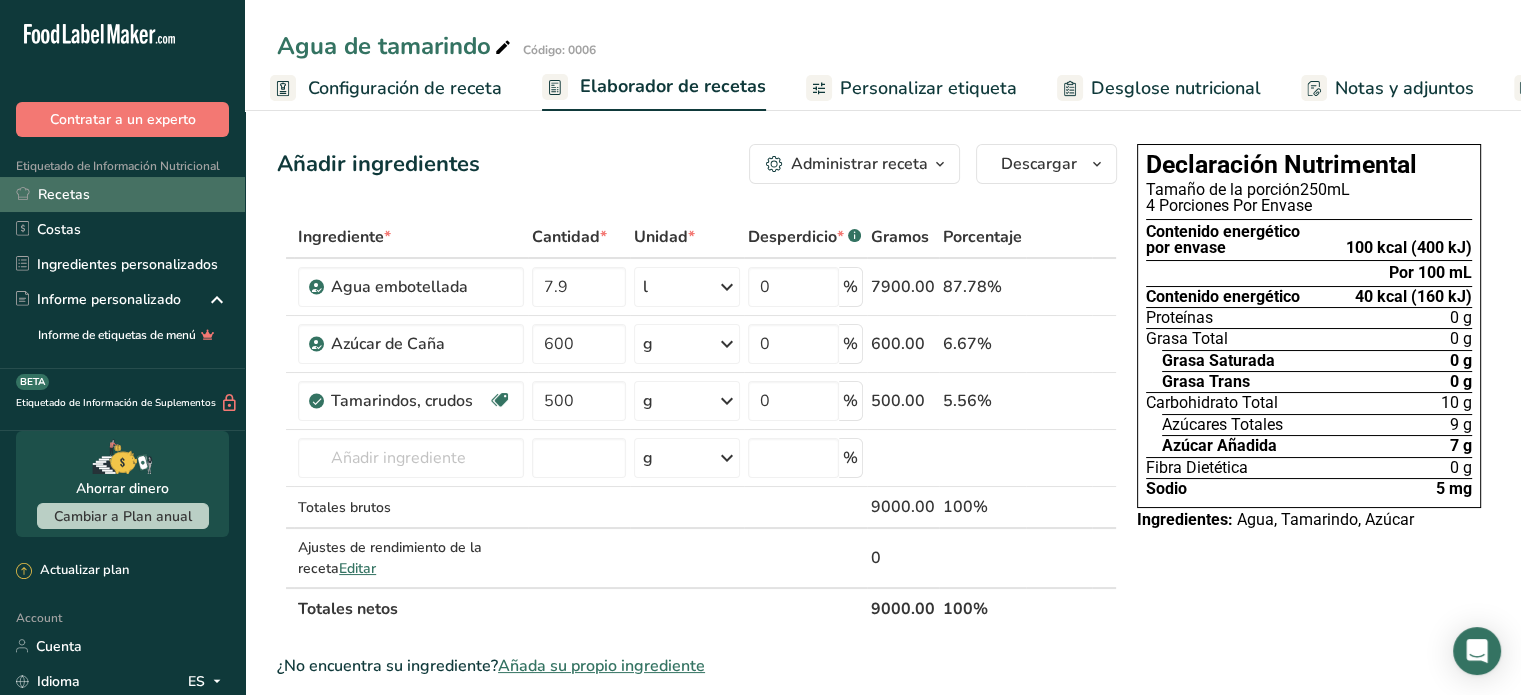 click on "Recetas" at bounding box center (122, 194) 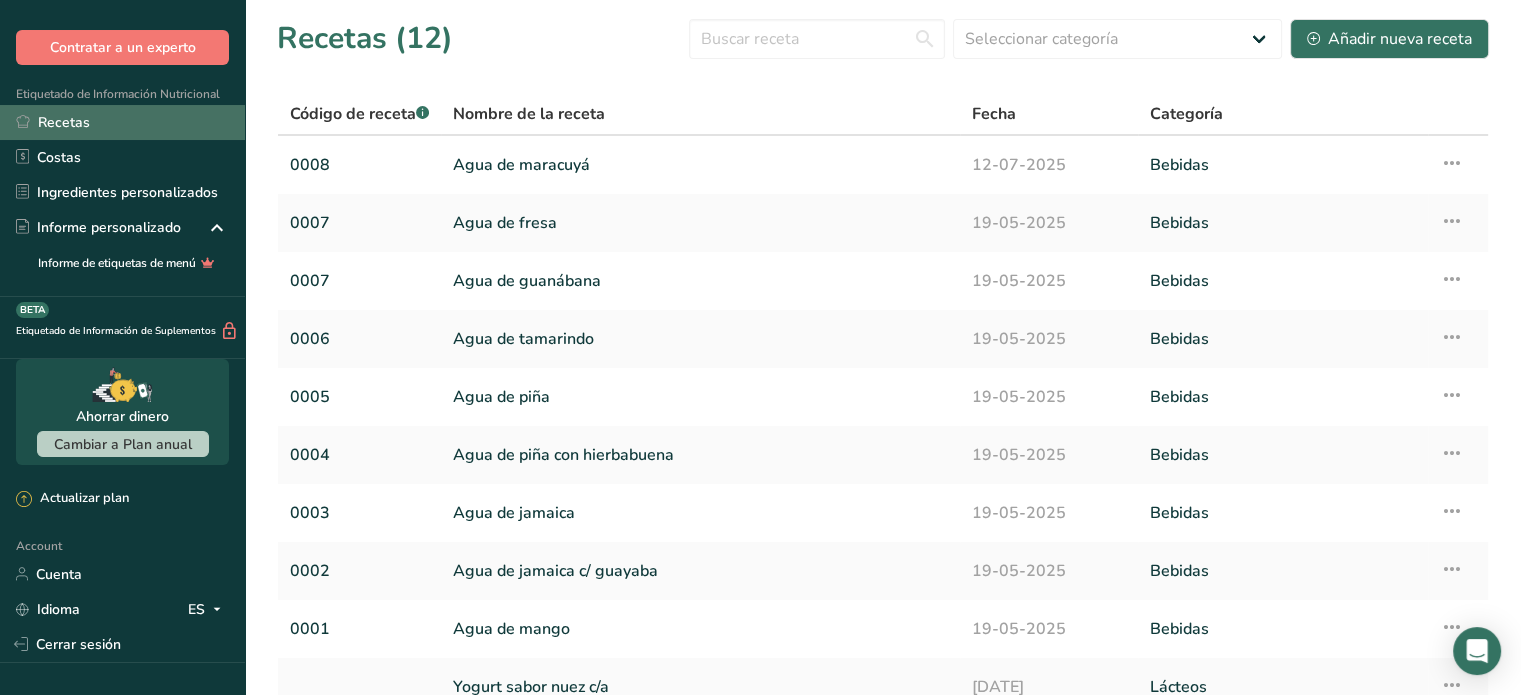 scroll, scrollTop: 182, scrollLeft: 0, axis: vertical 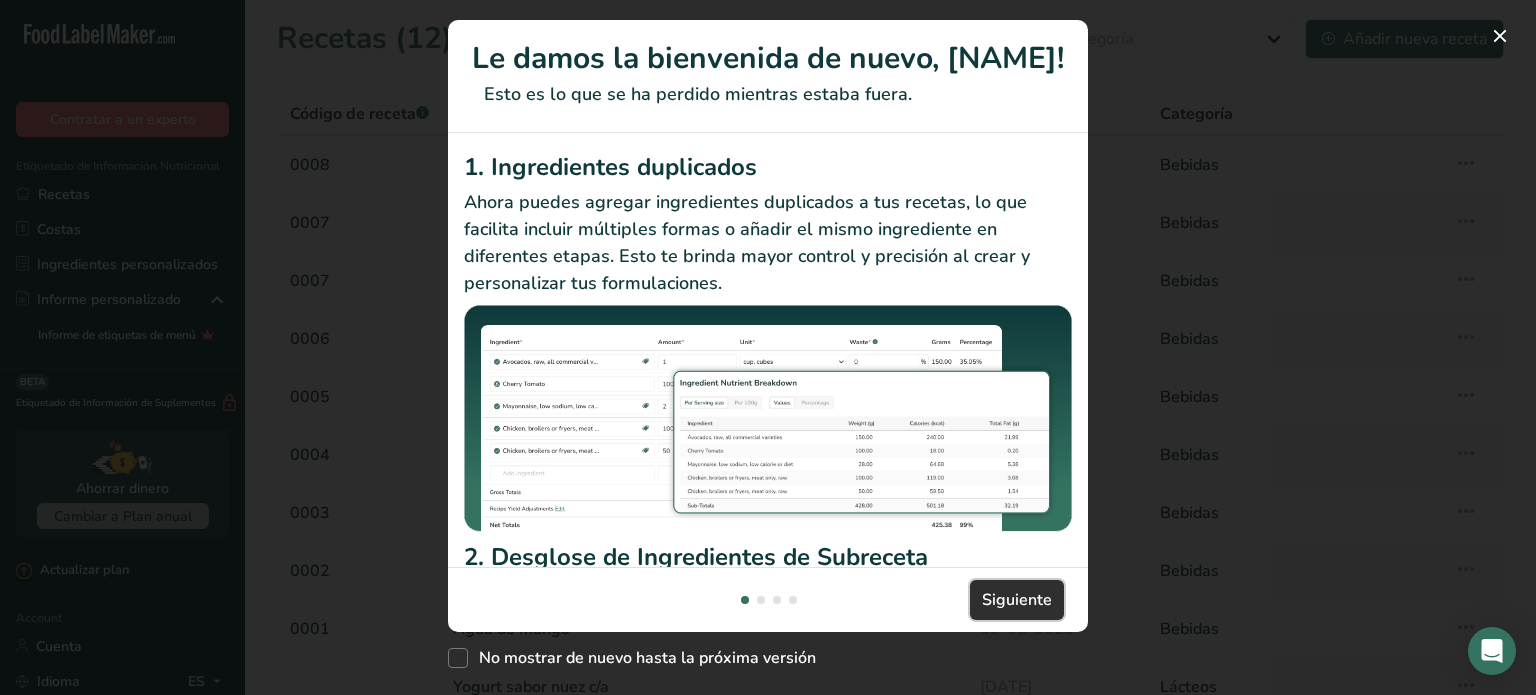 click on "Siguiente" at bounding box center (1017, 600) 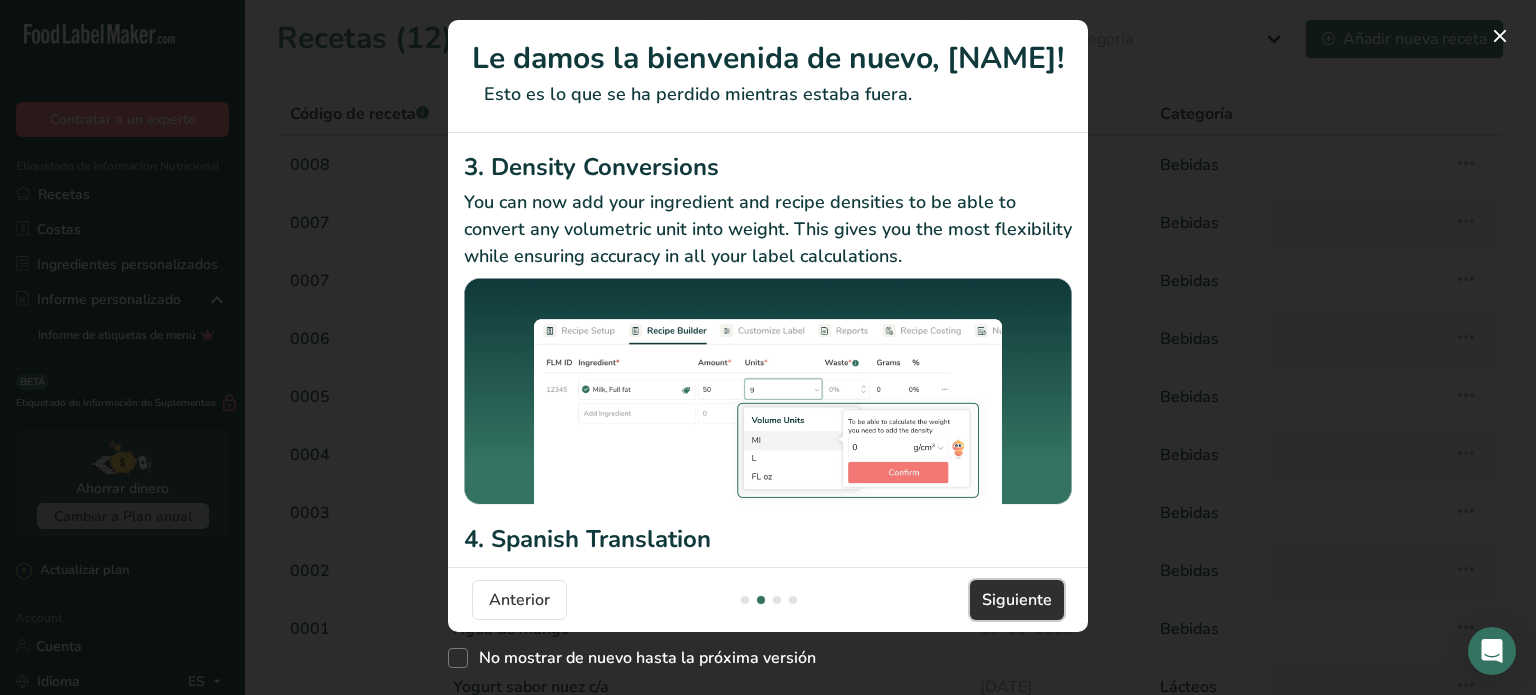 click on "Siguiente" at bounding box center [1017, 600] 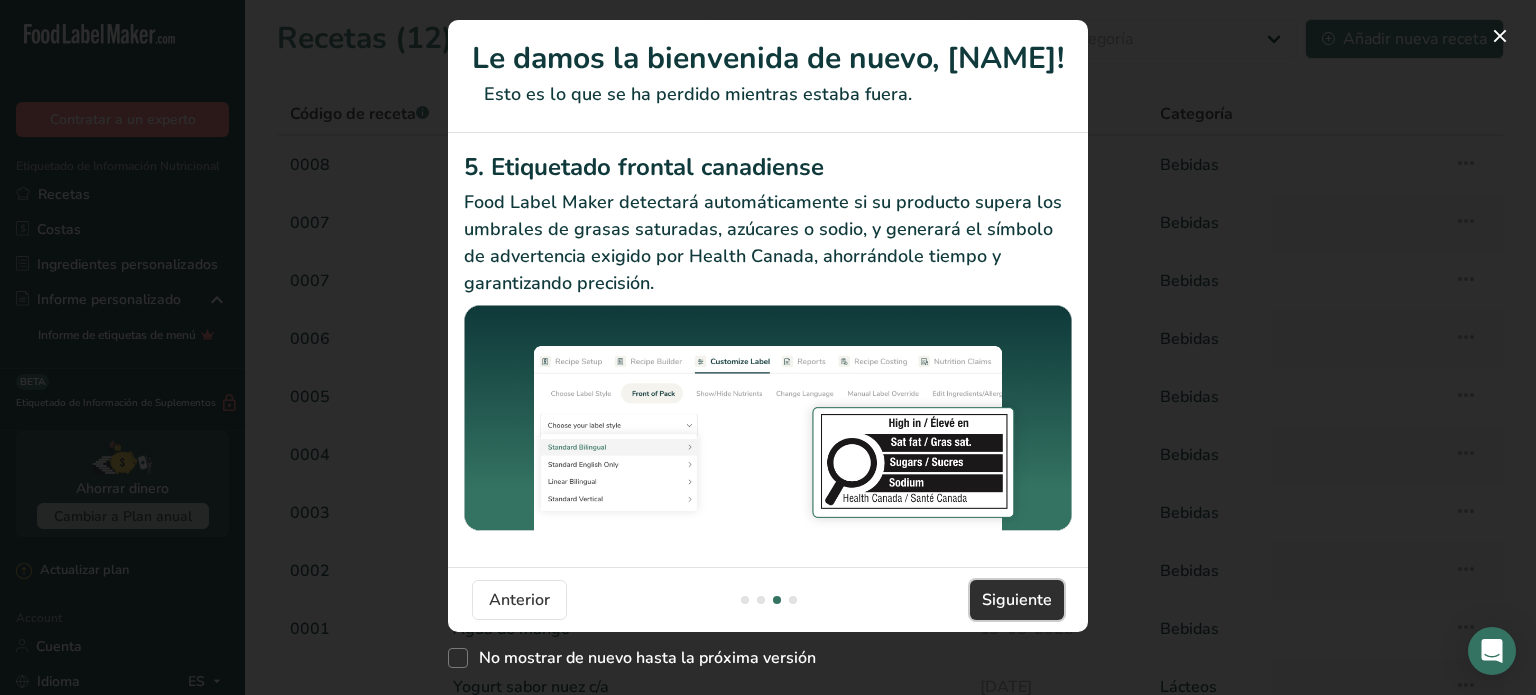 click on "Siguiente" at bounding box center (1017, 600) 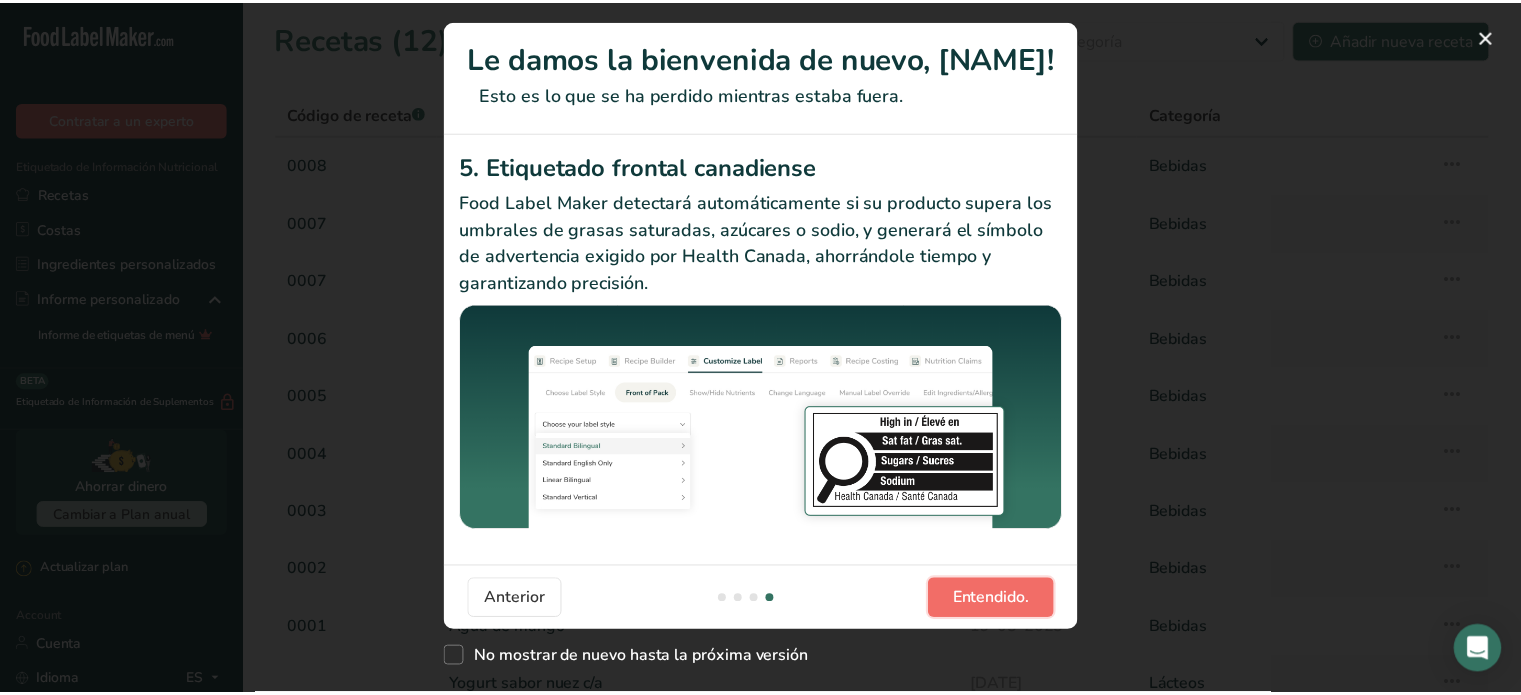 scroll, scrollTop: 0, scrollLeft: 1920, axis: horizontal 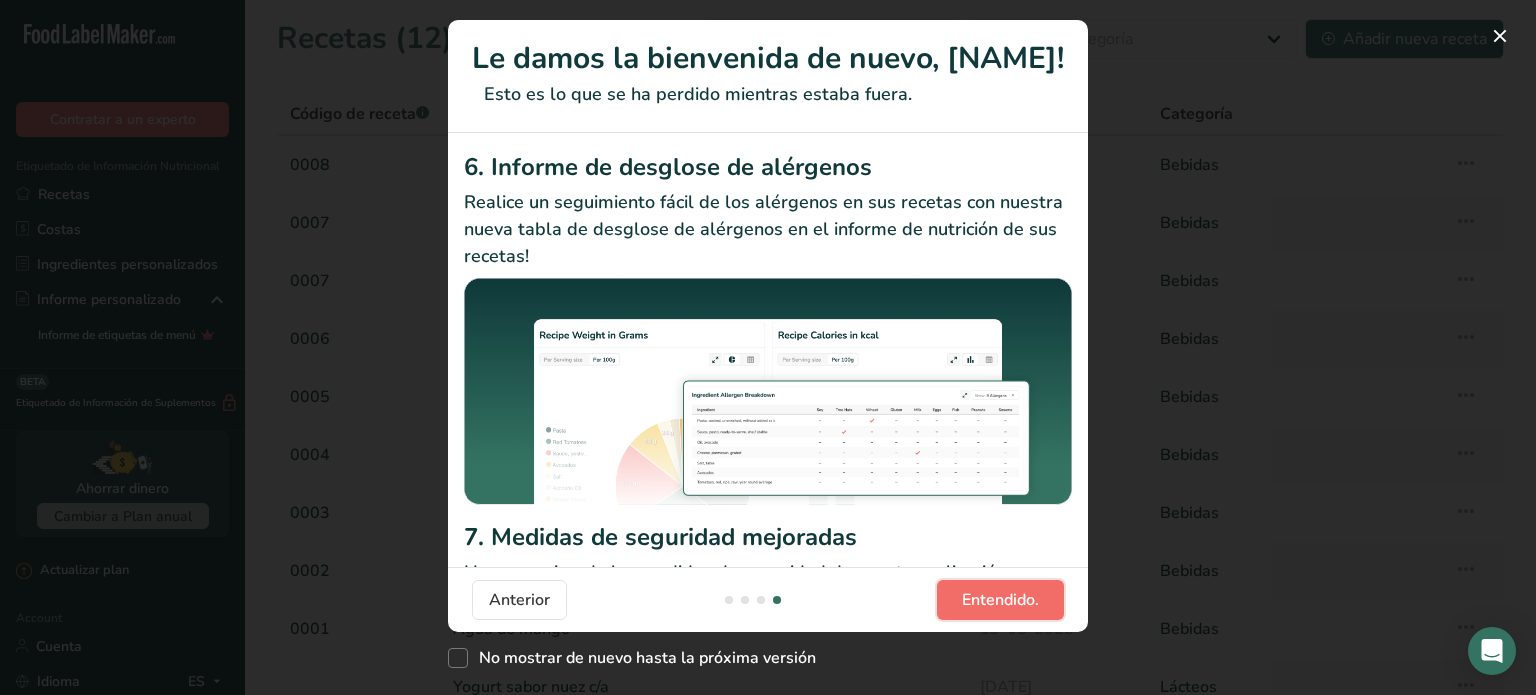 click on "Entendido." at bounding box center (1000, 600) 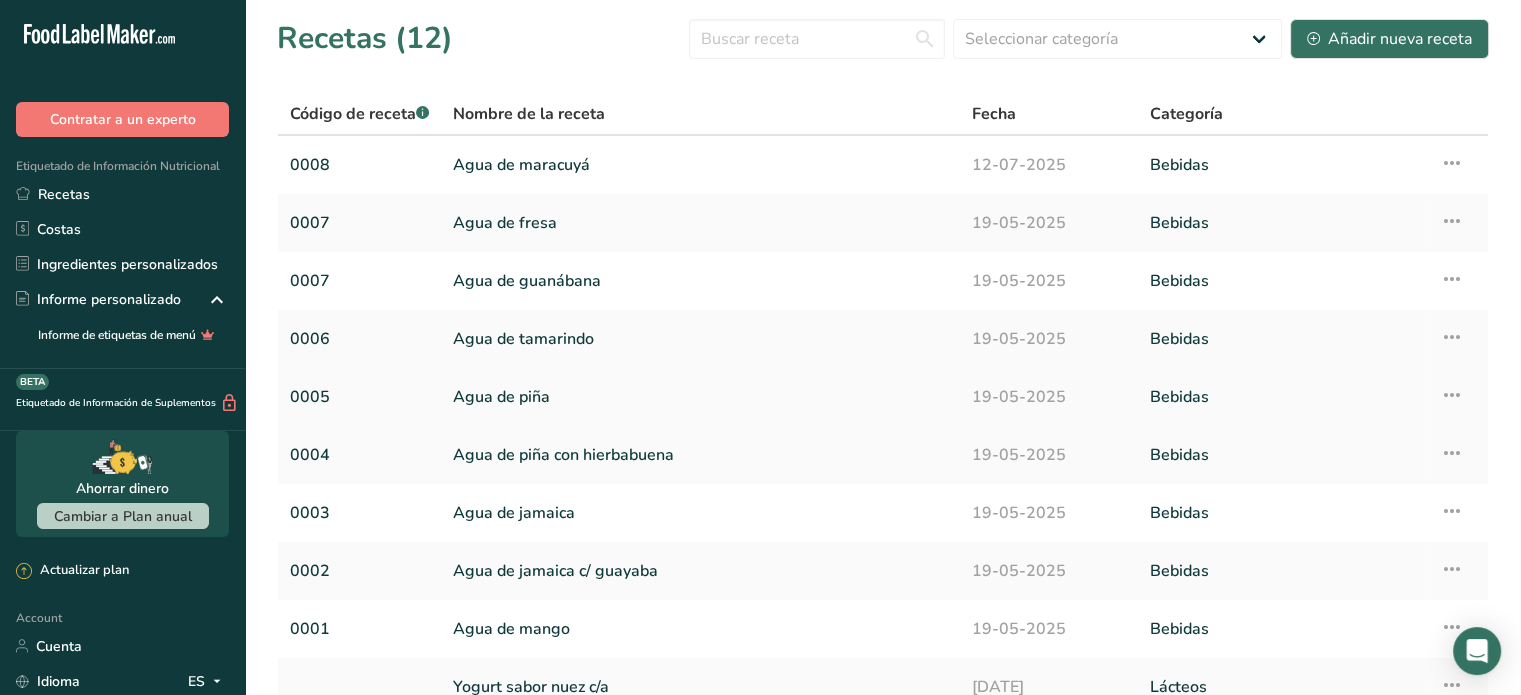scroll, scrollTop: 180, scrollLeft: 0, axis: vertical 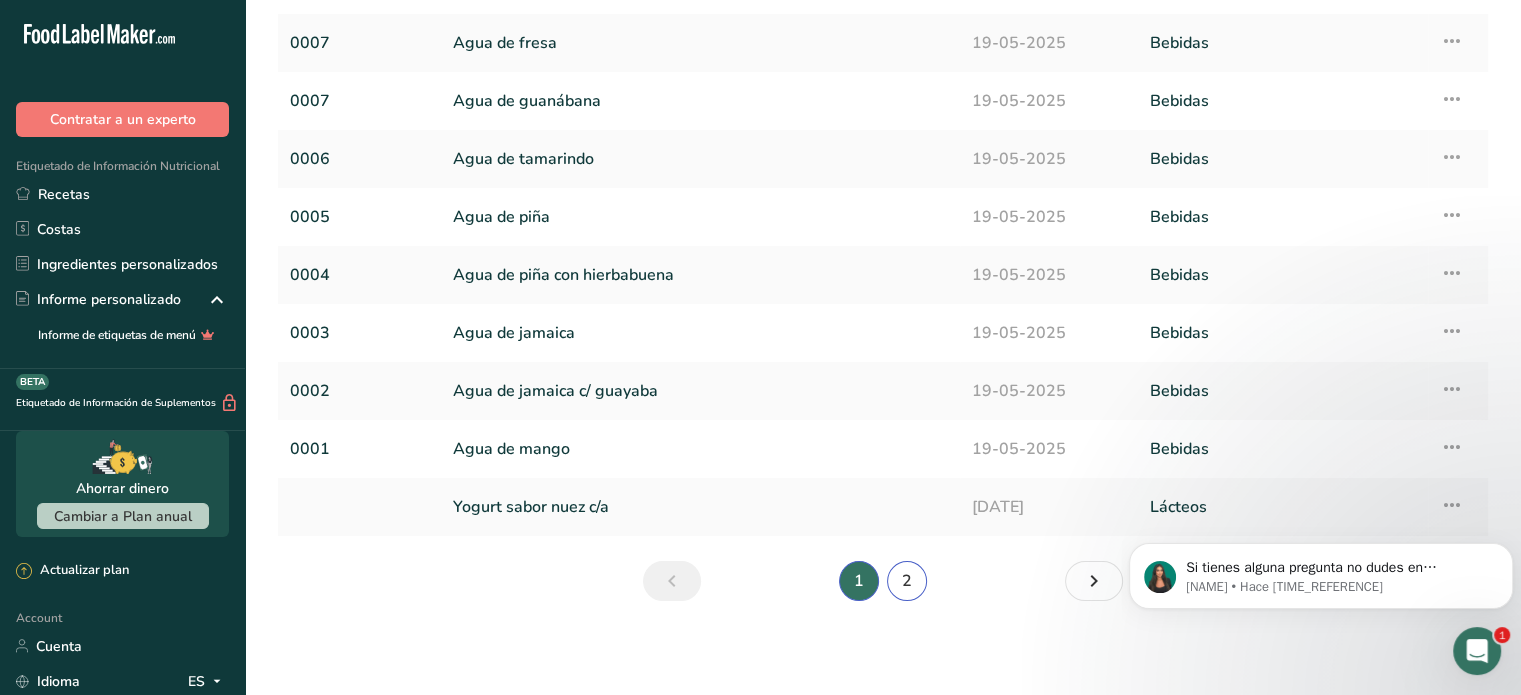 click on "2" at bounding box center (907, 581) 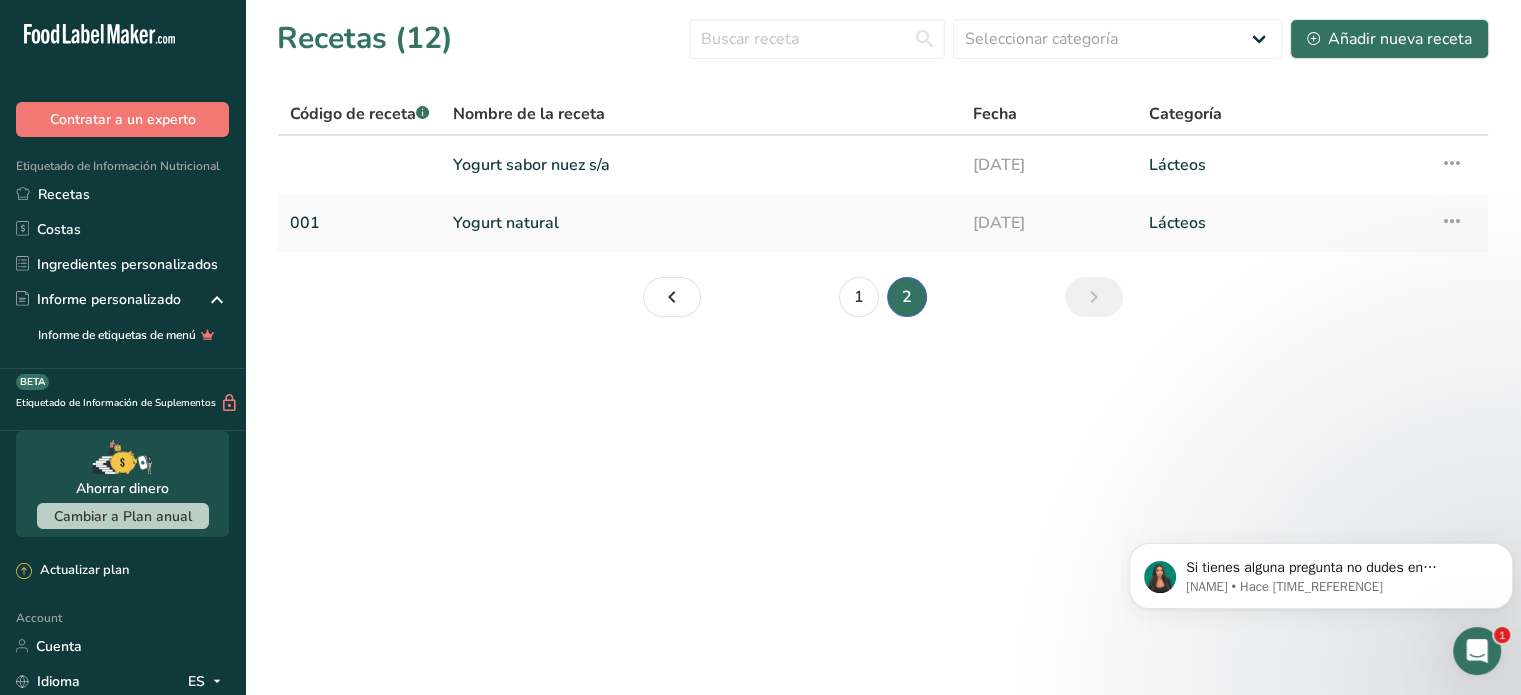 scroll, scrollTop: 0, scrollLeft: 0, axis: both 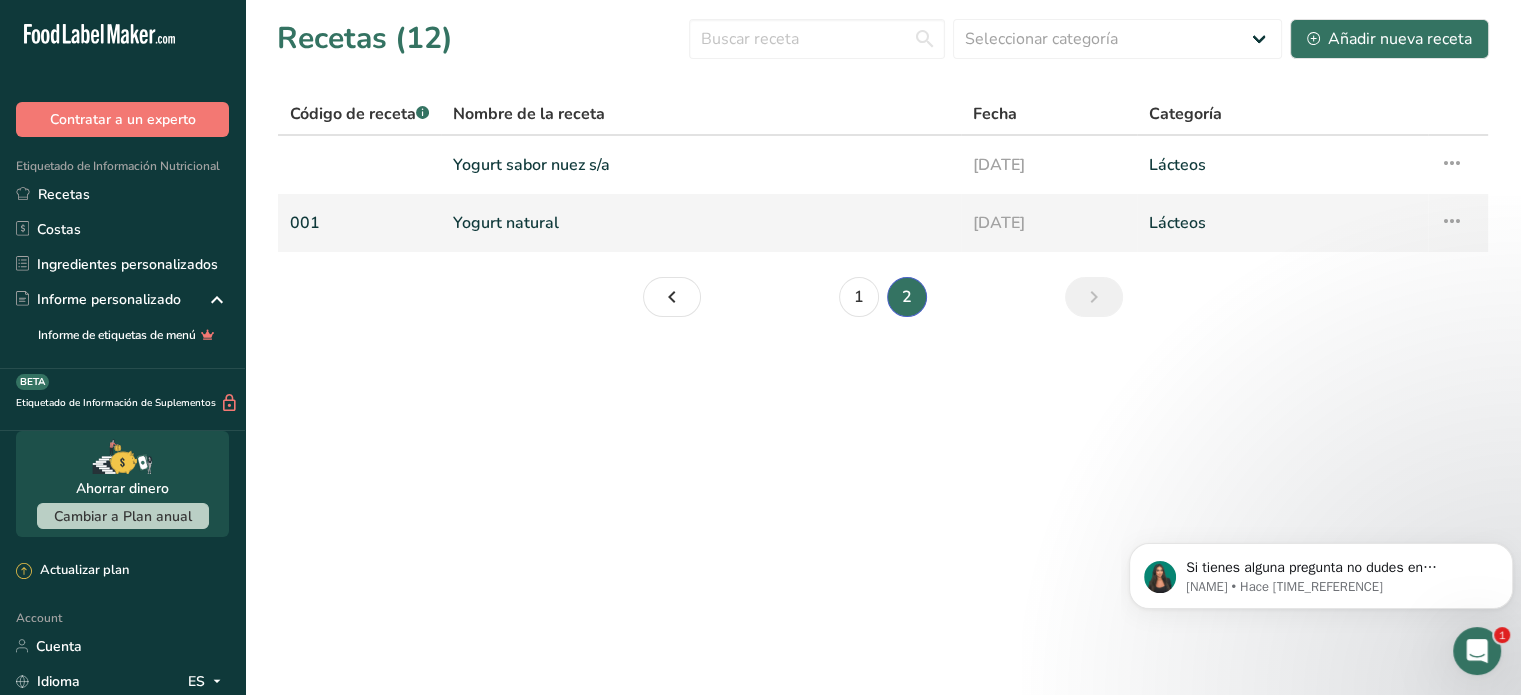 click on "Yogurt natural" at bounding box center (701, 223) 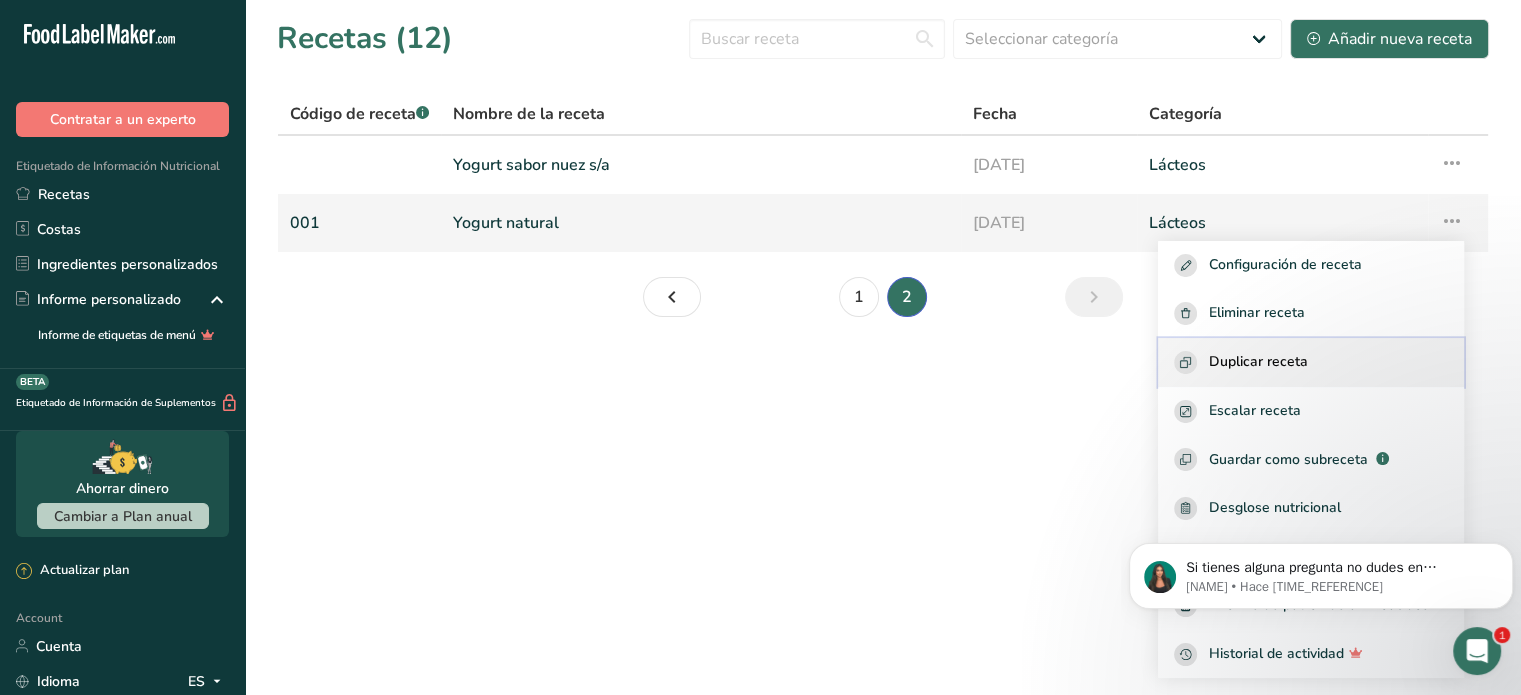 click on "Duplicar receta" at bounding box center (1311, 362) 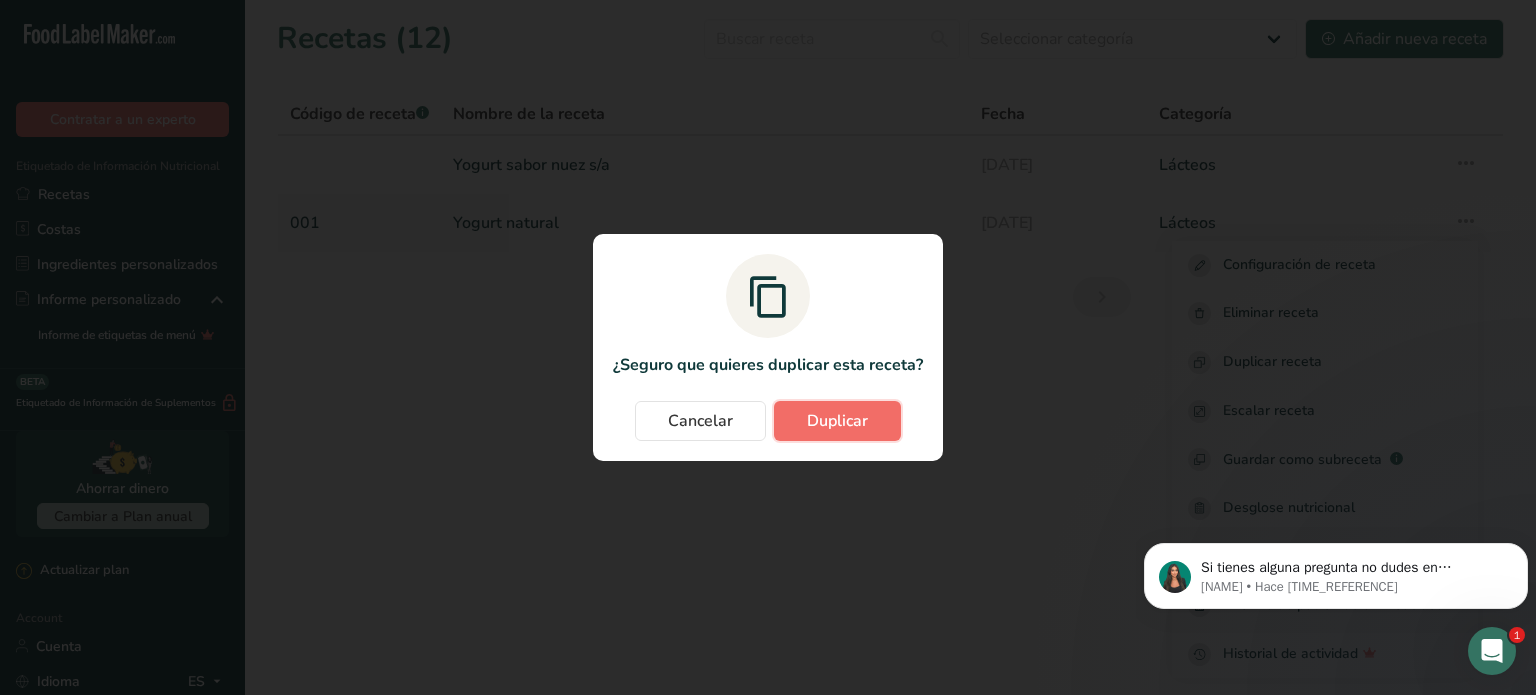 click on "Duplicar" at bounding box center [837, 421] 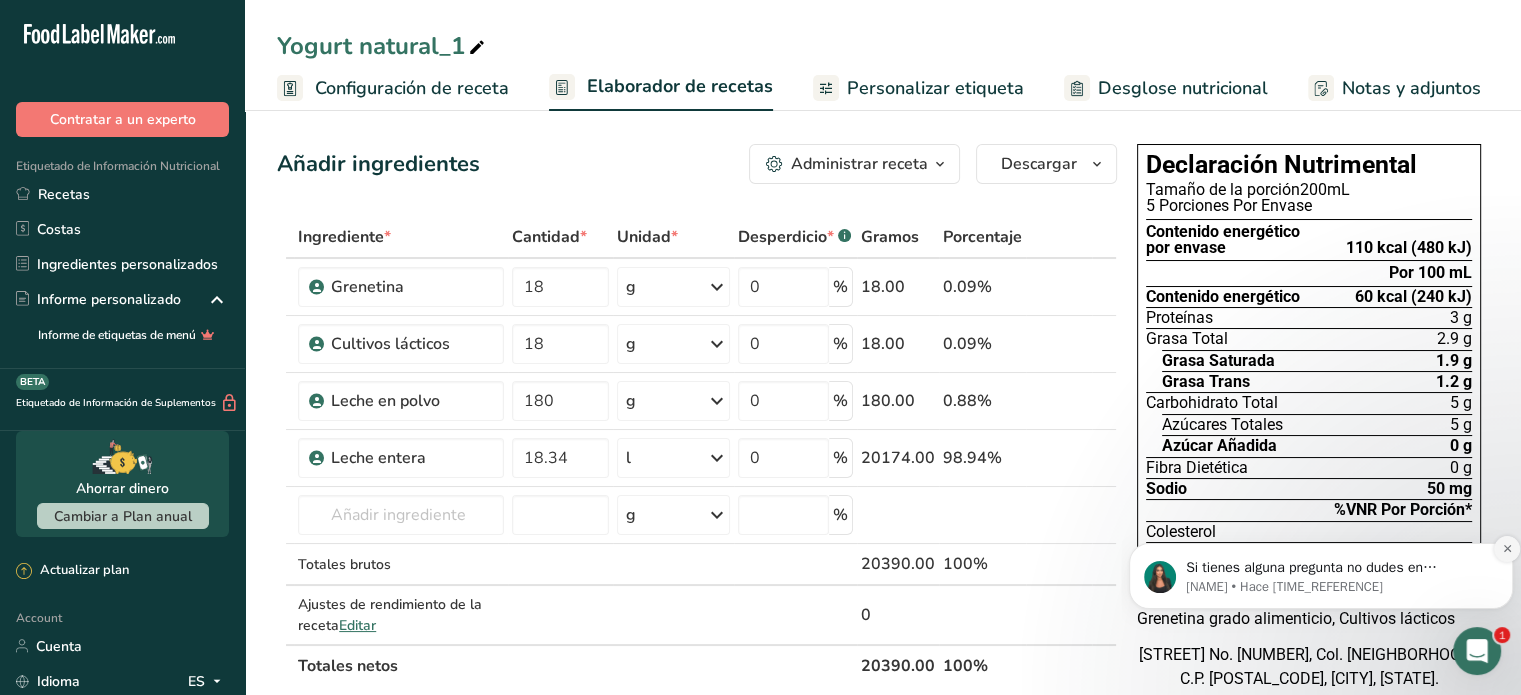 click 